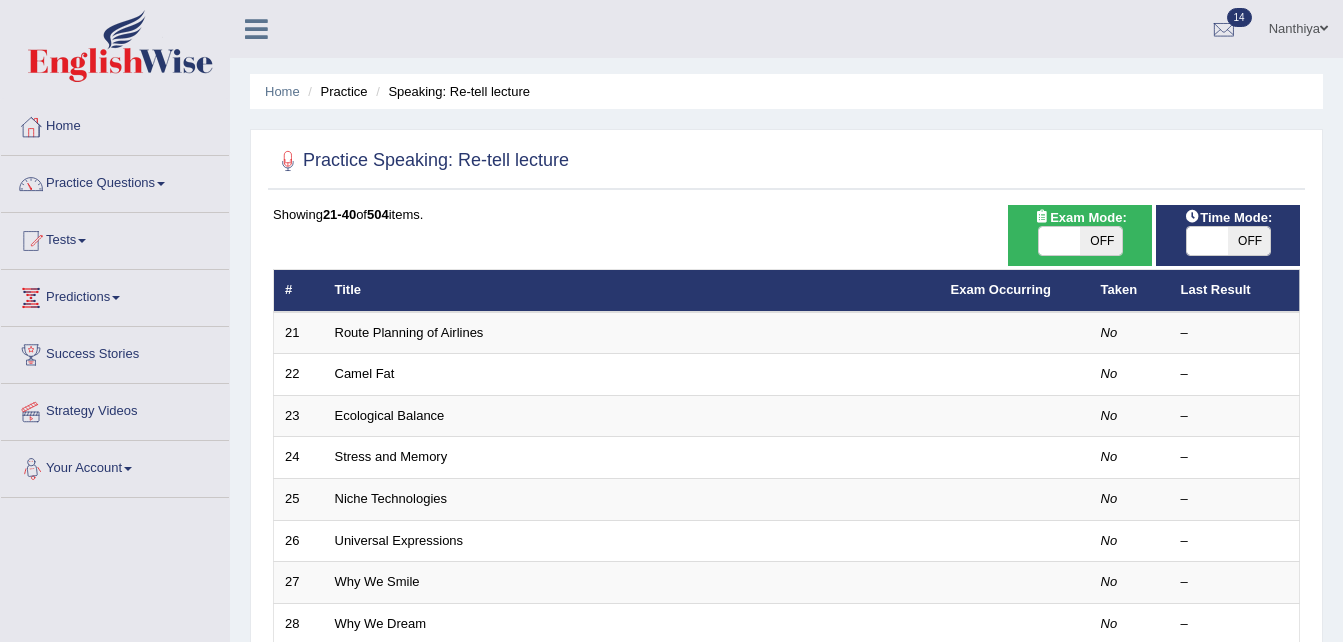 click on "Route Planning of Airlines" at bounding box center (409, 332) 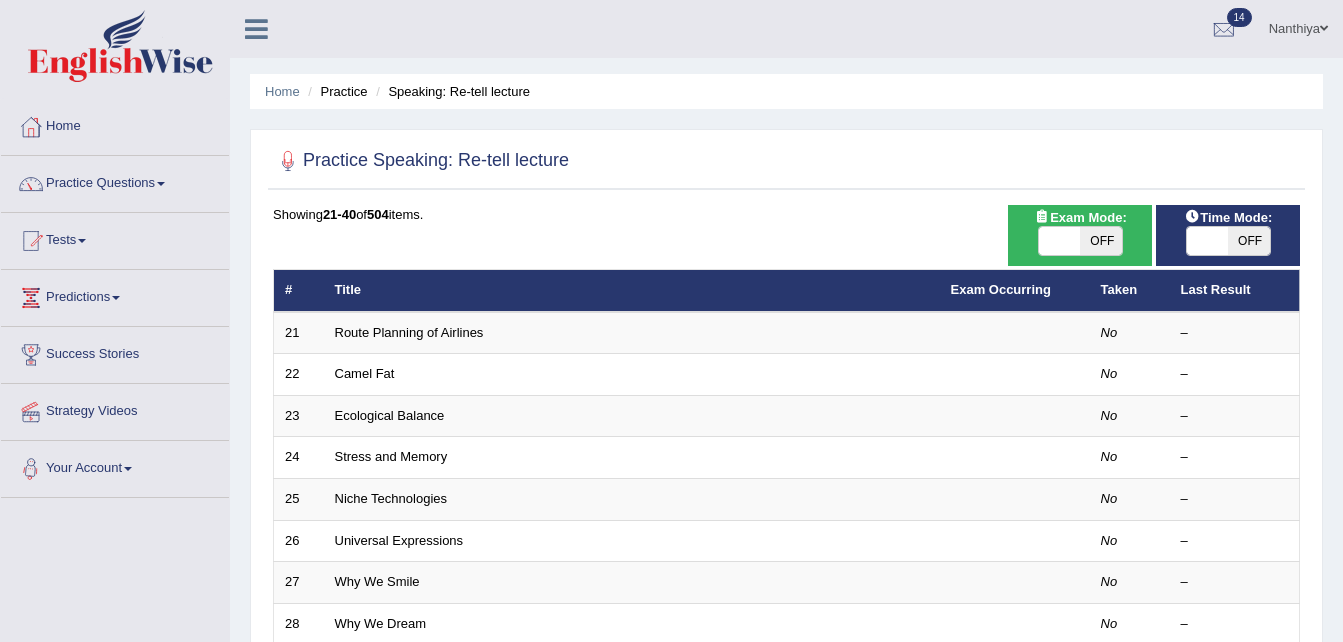 scroll, scrollTop: 0, scrollLeft: 0, axis: both 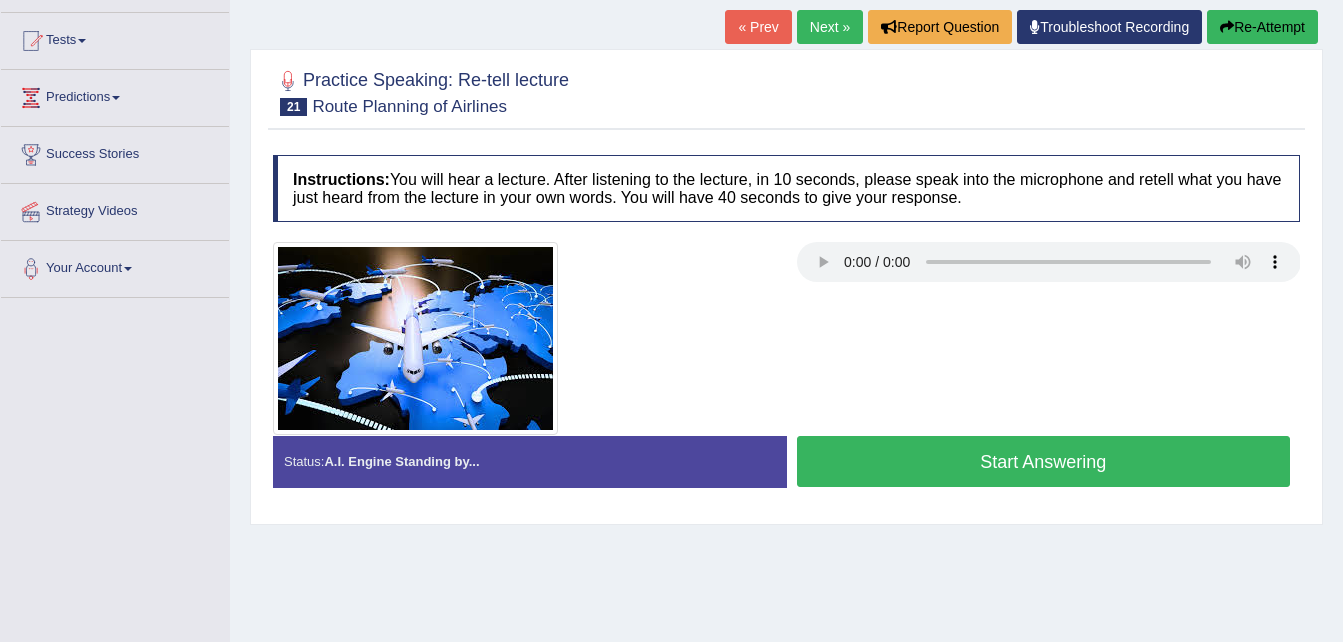 click on "Start Answering" at bounding box center [1044, 461] 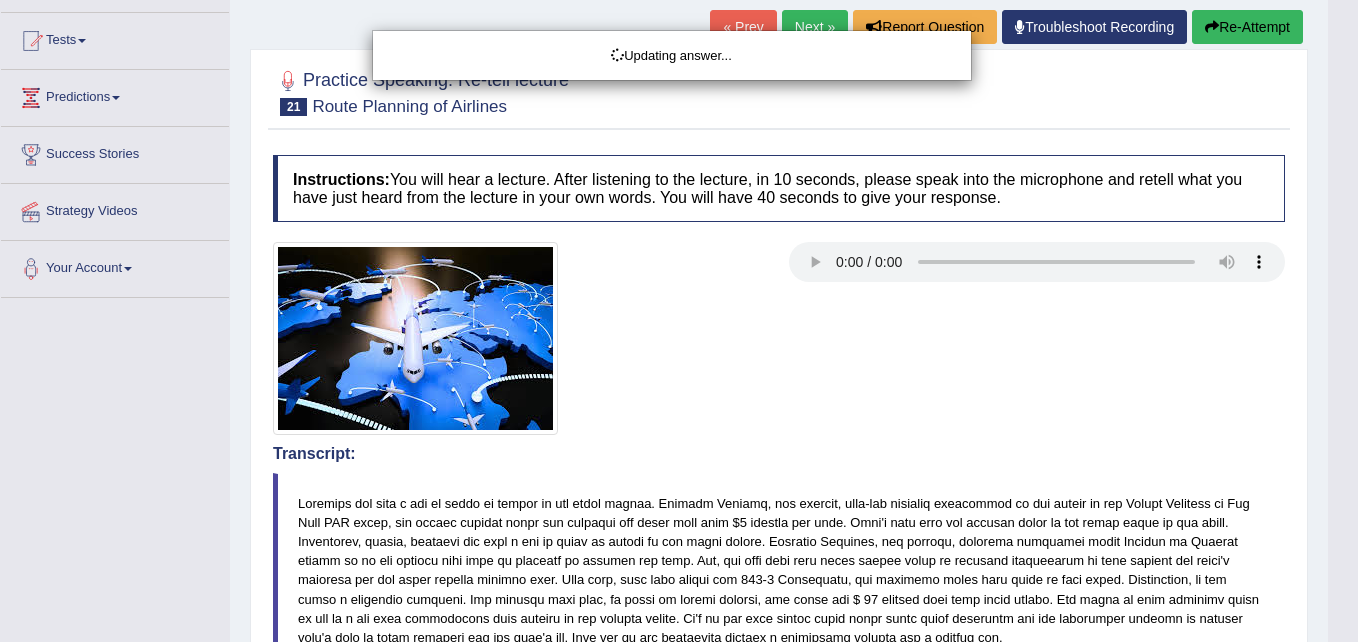 click on "Updating answer..." at bounding box center [679, 321] 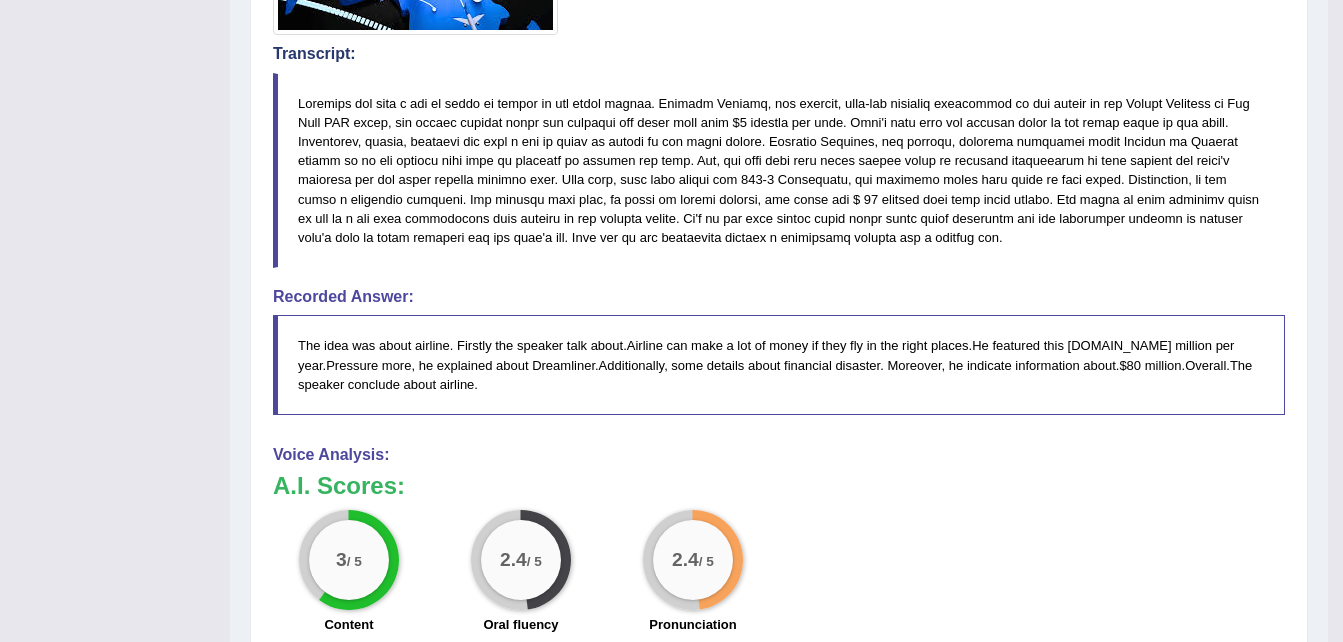 scroll, scrollTop: 640, scrollLeft: 0, axis: vertical 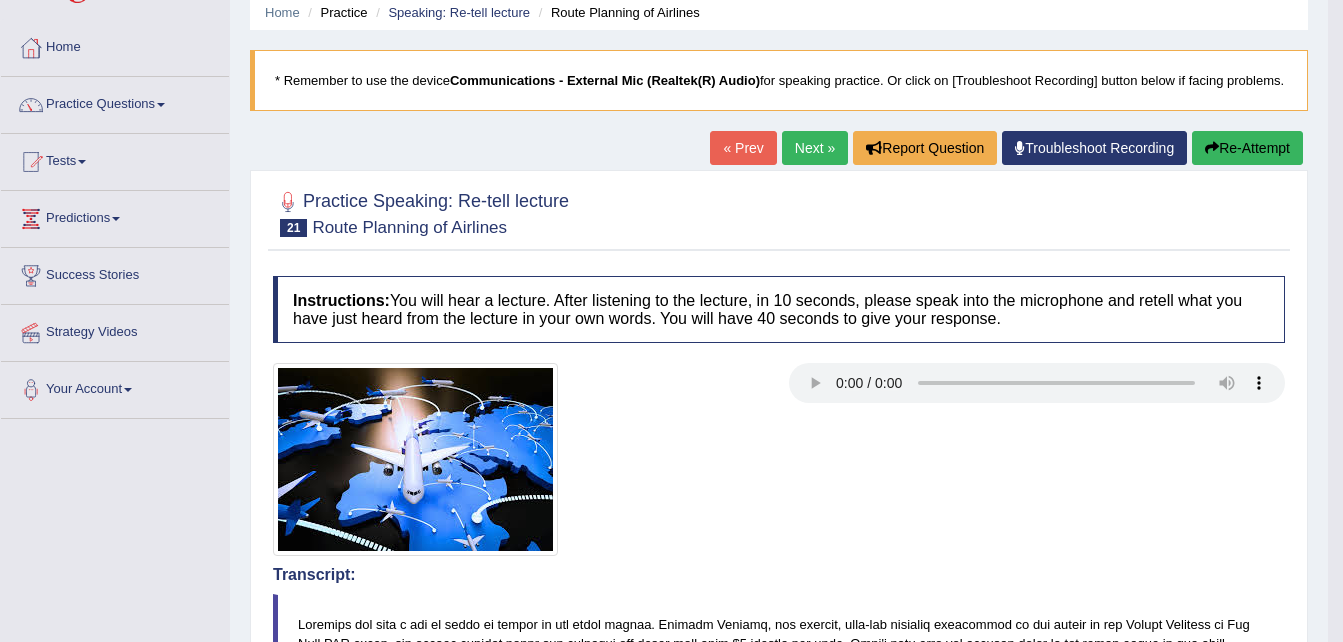 click on "Re-Attempt" at bounding box center (1247, 148) 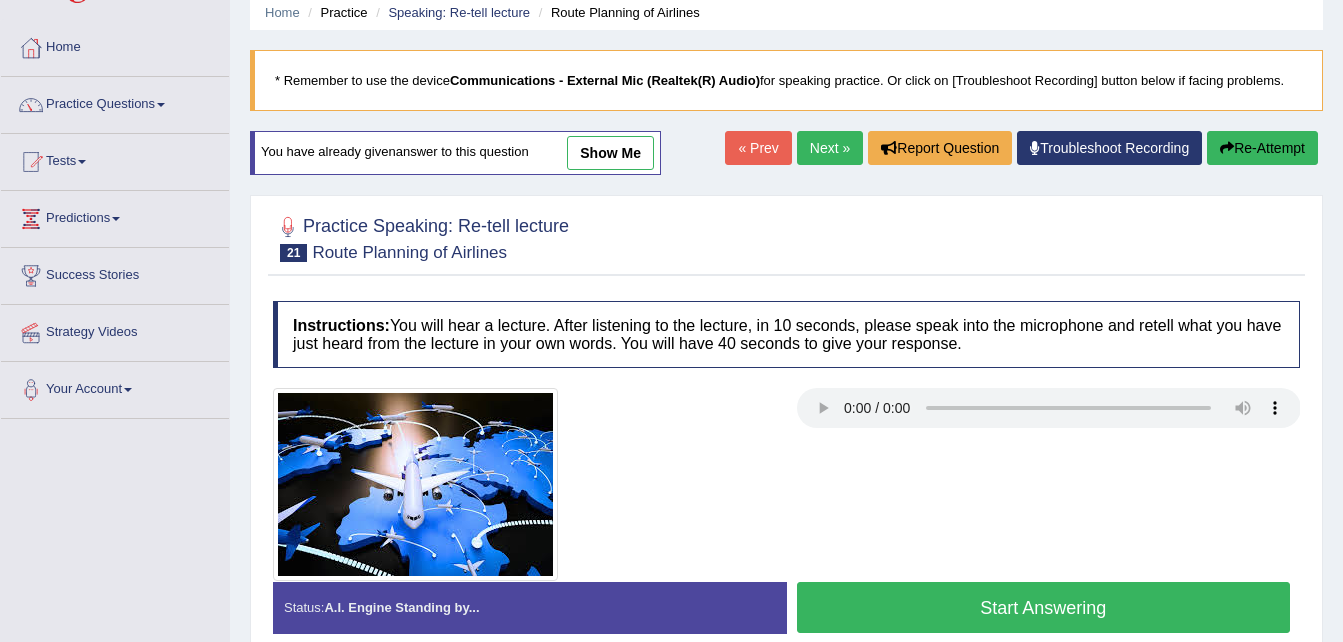 scroll, scrollTop: 79, scrollLeft: 0, axis: vertical 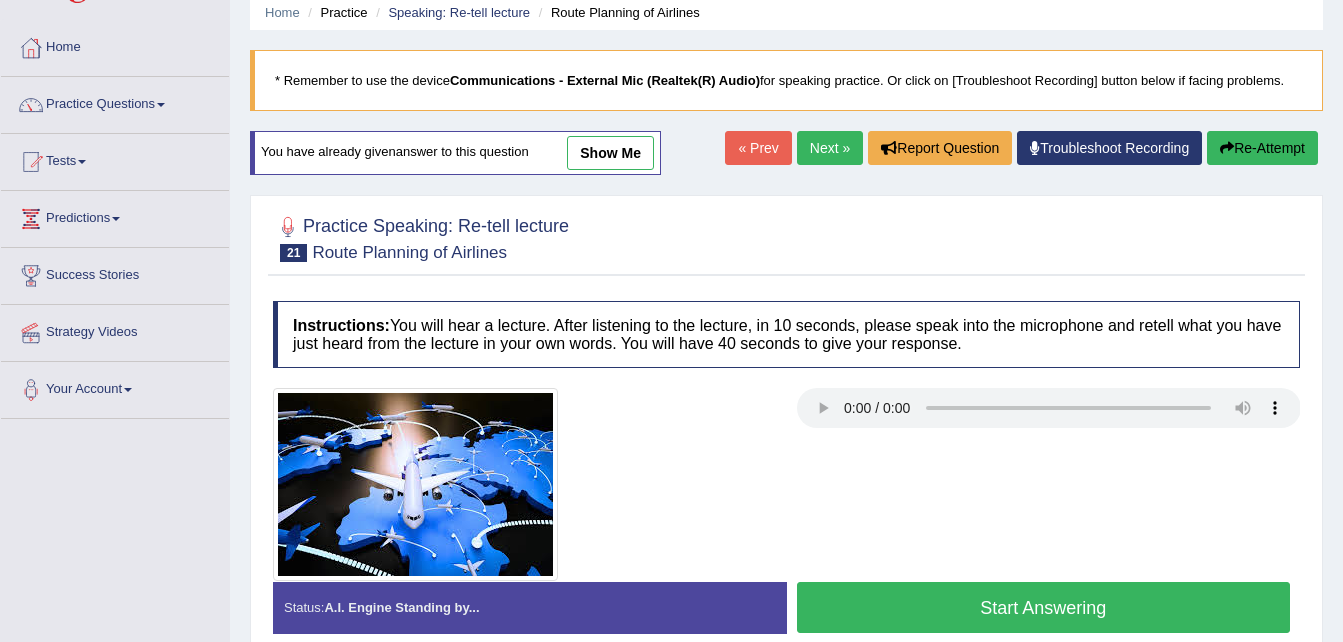 click on "Start Answering" at bounding box center (1044, 607) 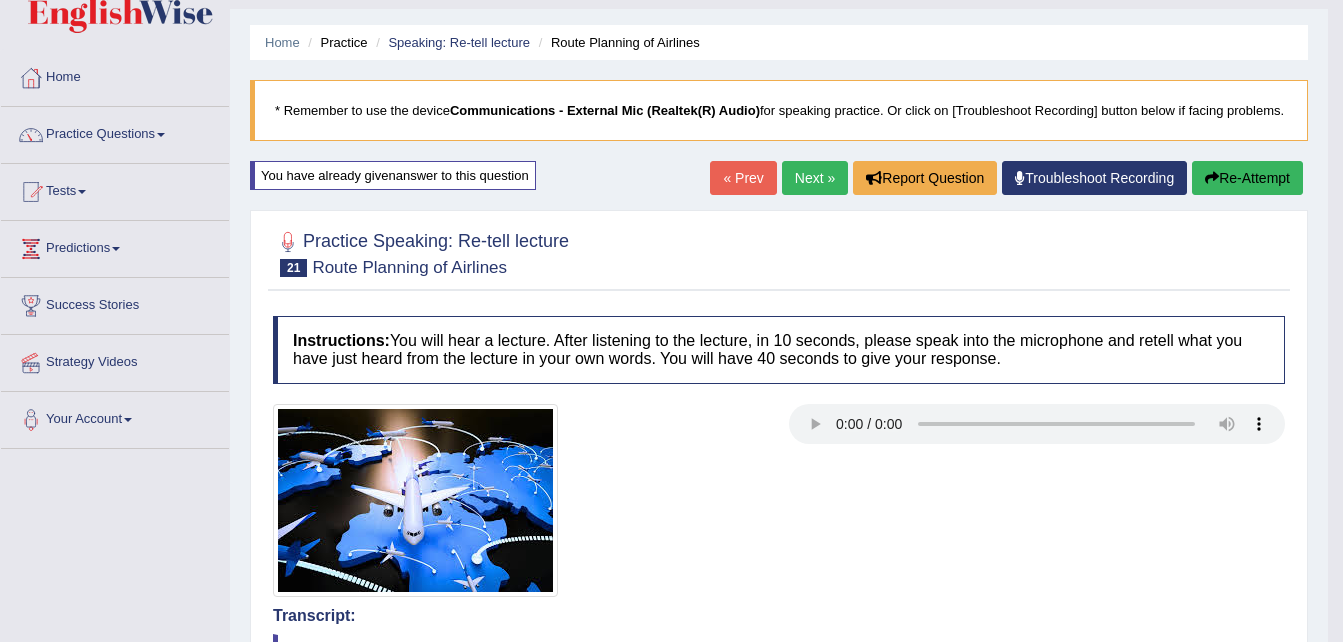 scroll, scrollTop: 0, scrollLeft: 0, axis: both 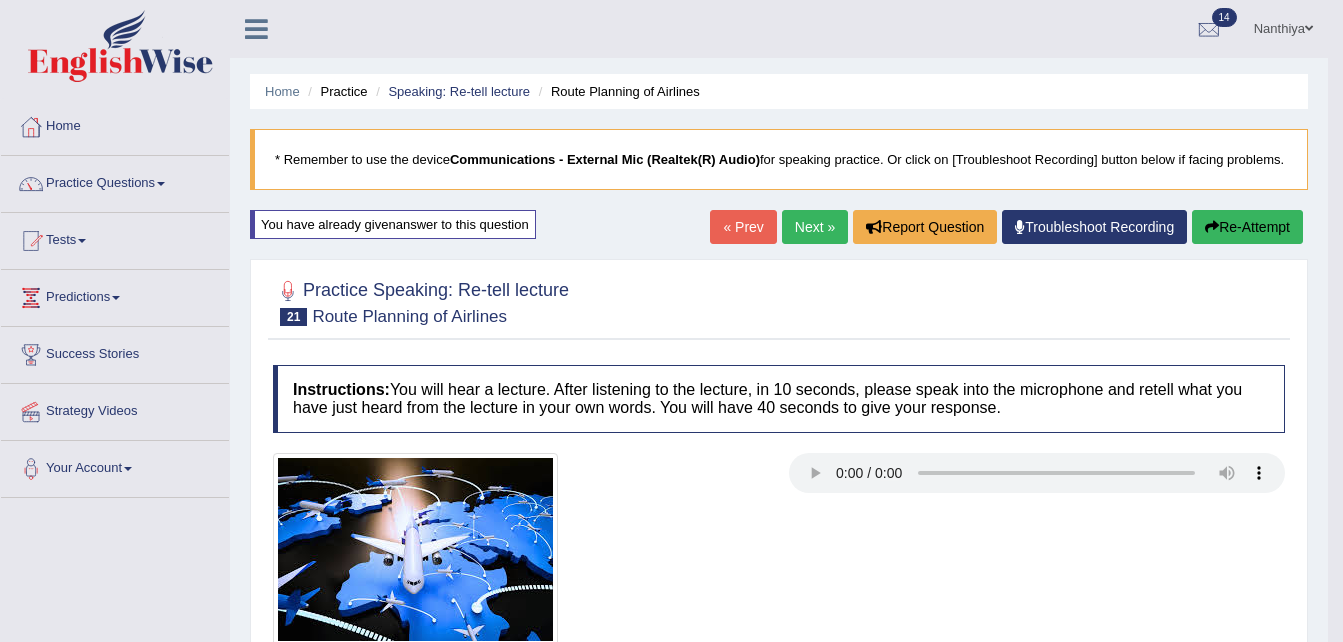 click on "Re-Attempt" at bounding box center [1247, 227] 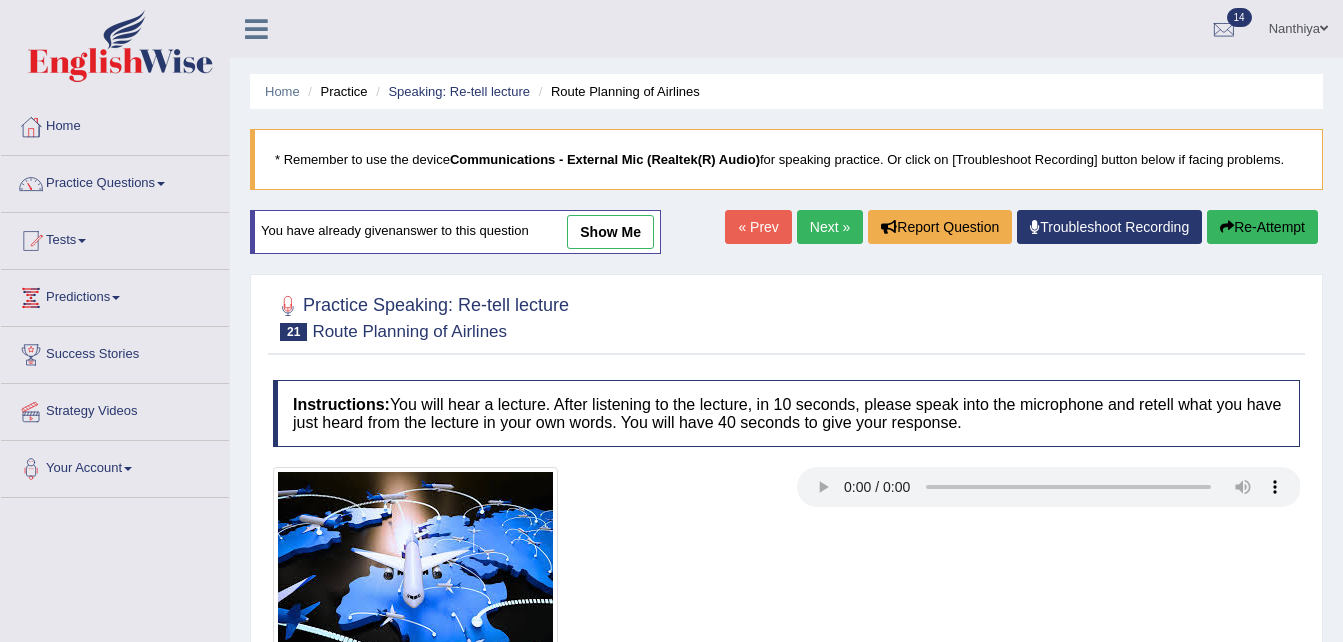scroll, scrollTop: 0, scrollLeft: 0, axis: both 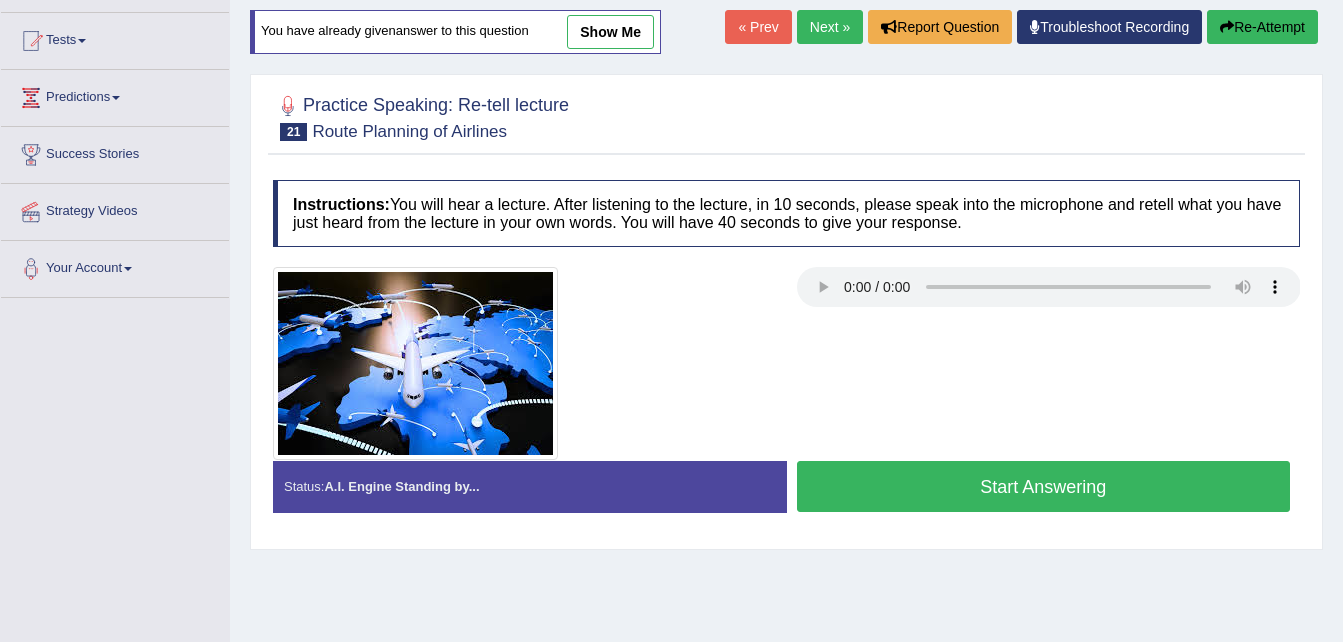 click on "Start Answering" at bounding box center [1044, 486] 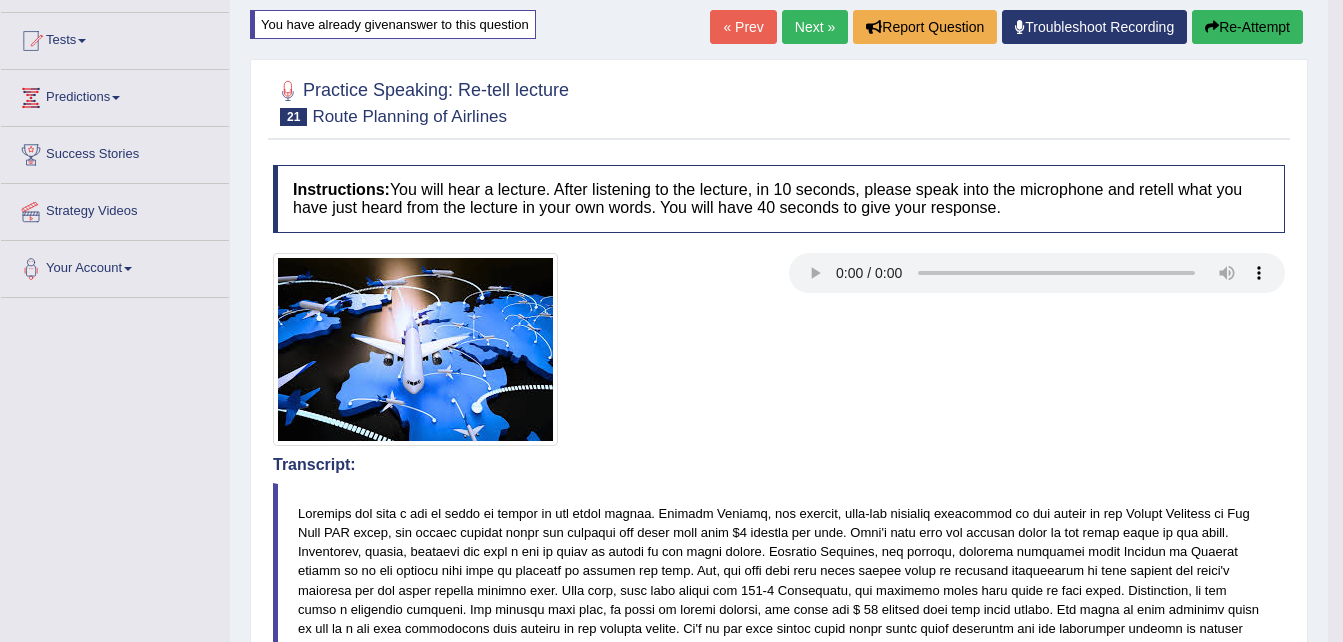 scroll, scrollTop: 761, scrollLeft: 0, axis: vertical 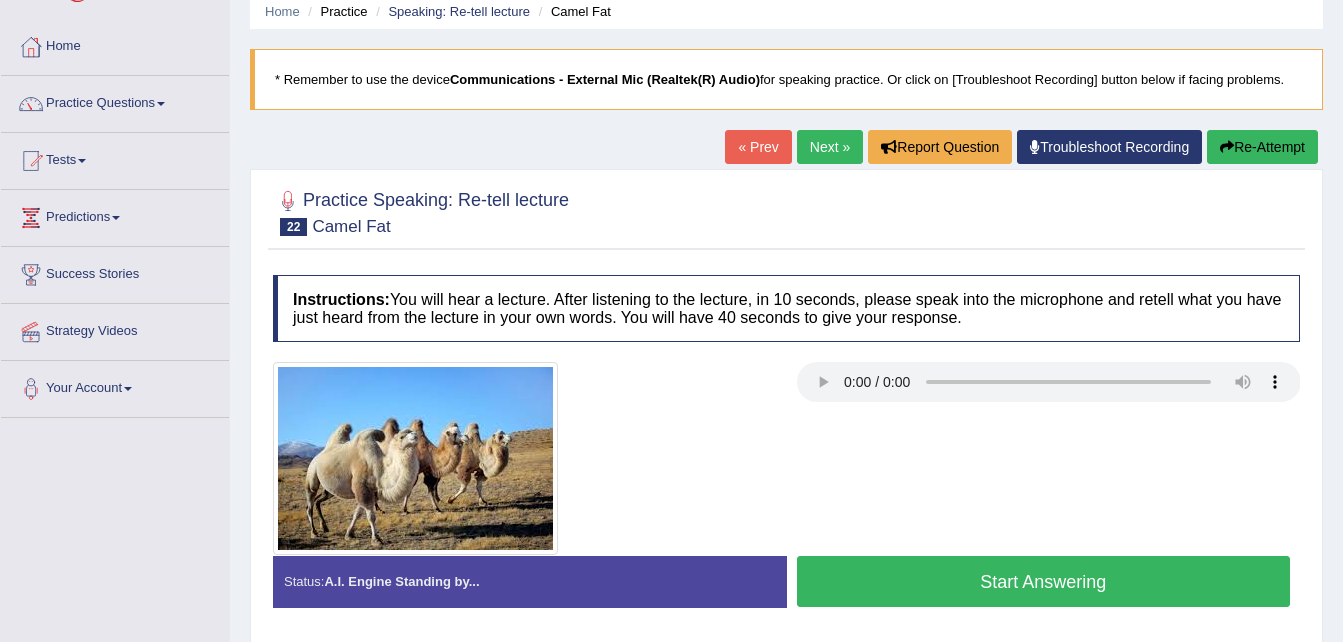 click on "Start Answering" at bounding box center (1044, 581) 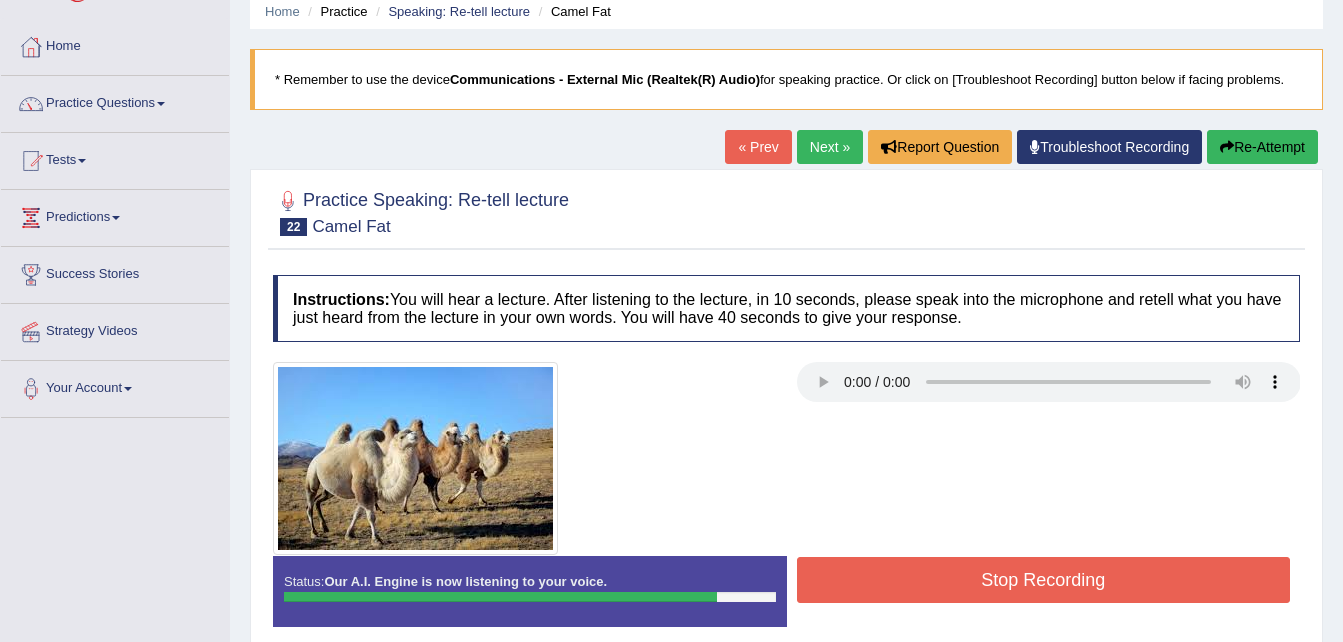 click on "Re-Attempt" at bounding box center [1262, 147] 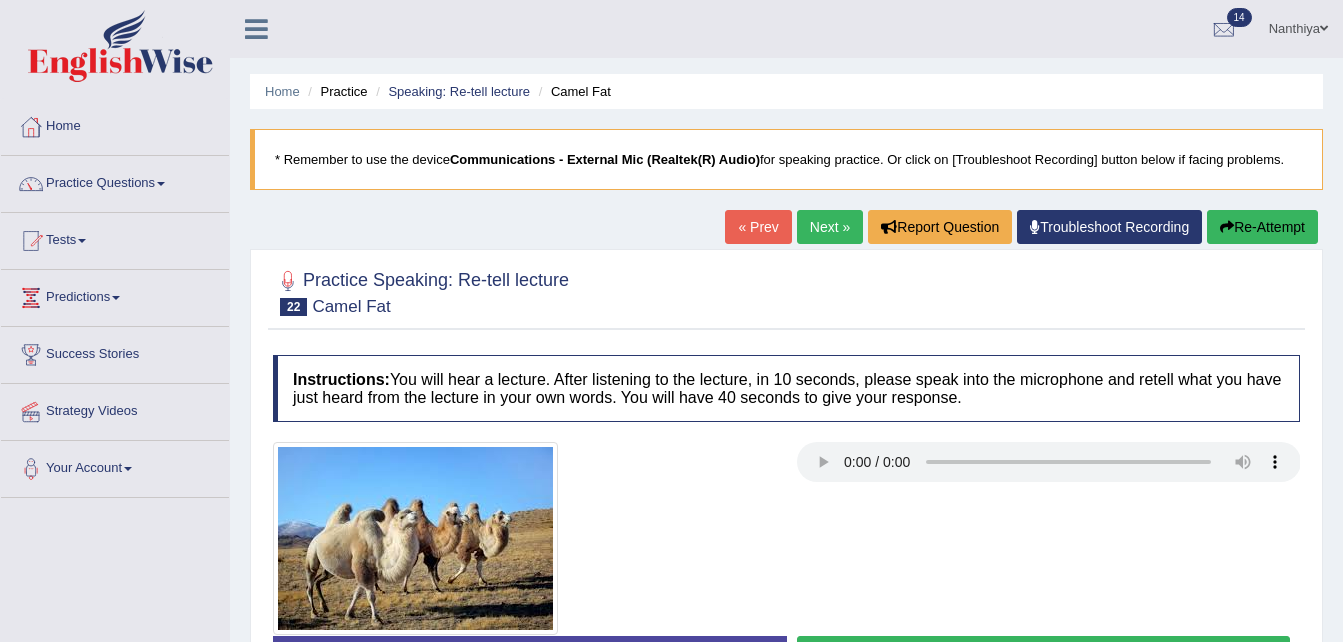 scroll, scrollTop: 80, scrollLeft: 0, axis: vertical 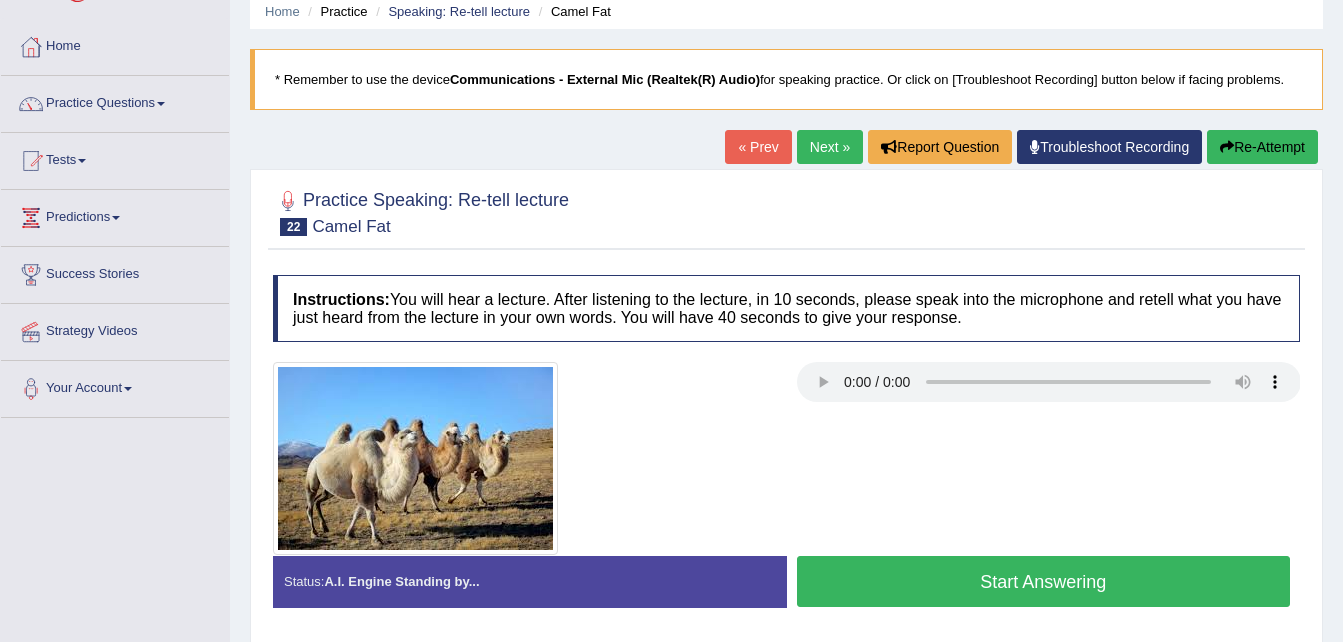 click on "Start Answering" at bounding box center (1044, 581) 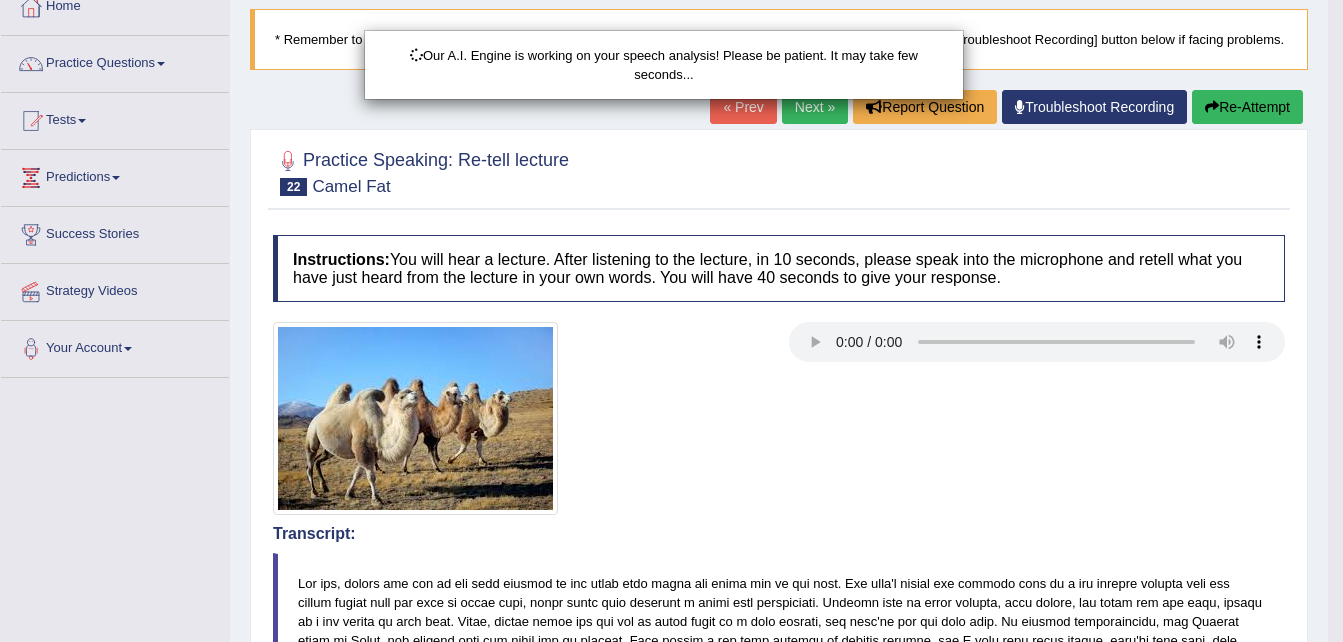 click on "Toggle navigation
Home
Practice Questions   Speaking Practice Read Aloud
Repeat Sentence
Describe Image
Re-tell Lecture
Answer Short Question
Writing Practice  Summarize Written Text
Write Essay
Reading Practice  Reading & Writing: Fill In The Blanks
Choose Multiple Answers
Re-order Paragraphs
Fill In The Blanks
Choose Single Answer
Listening Practice  Summarize Spoken Text
Highlight Incorrect Words
Highlight Correct Summary
Select Missing Word
Choose Single Answer
Choose Multiple Answers
Fill In The Blanks
Write From Dictation
Pronunciation
Tests  Take Practice Sectional Test
Take Mock Test
History
Predictions" at bounding box center [671, 201] 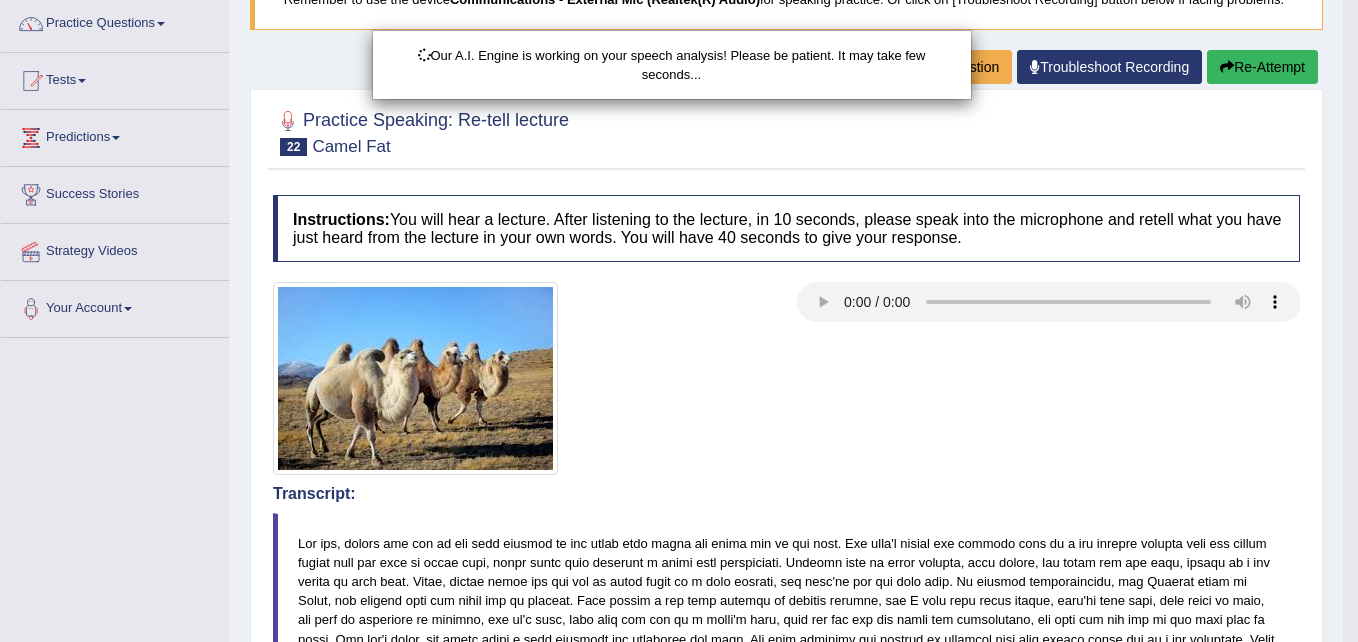 click on "Our A.I. Engine is working on your speech analysis! Please be patient. It may take few seconds..." at bounding box center [679, 321] 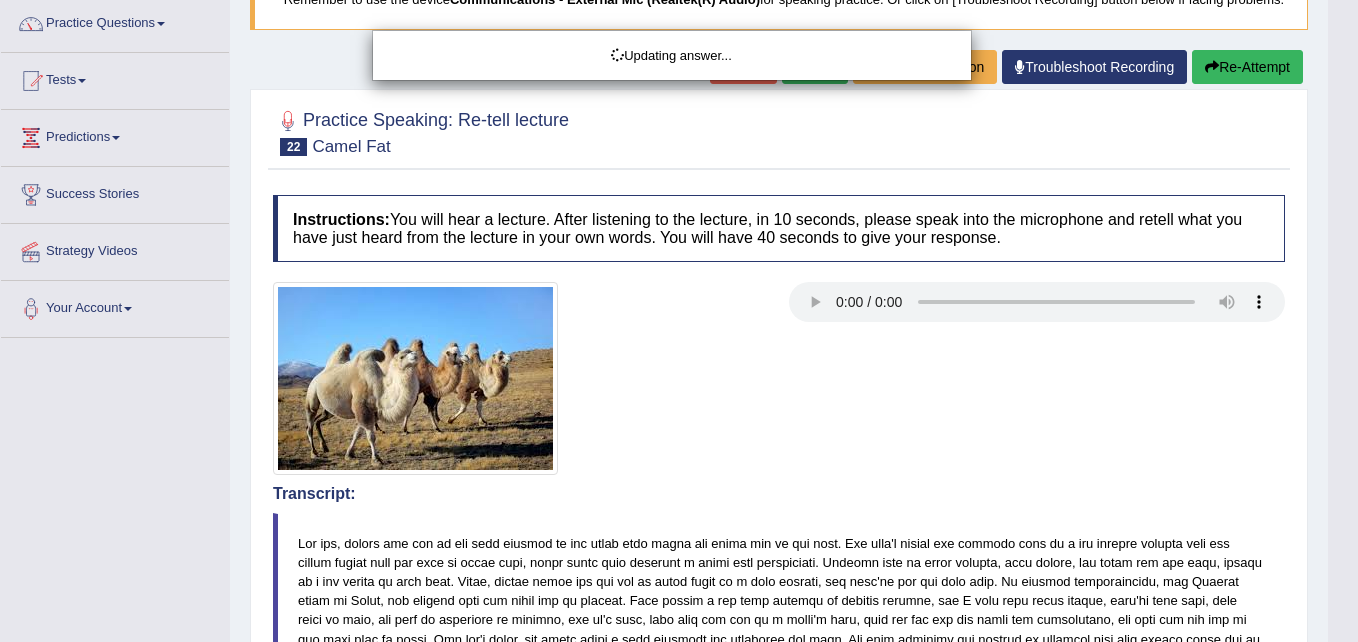 click on "Updating answer..." at bounding box center [679, 321] 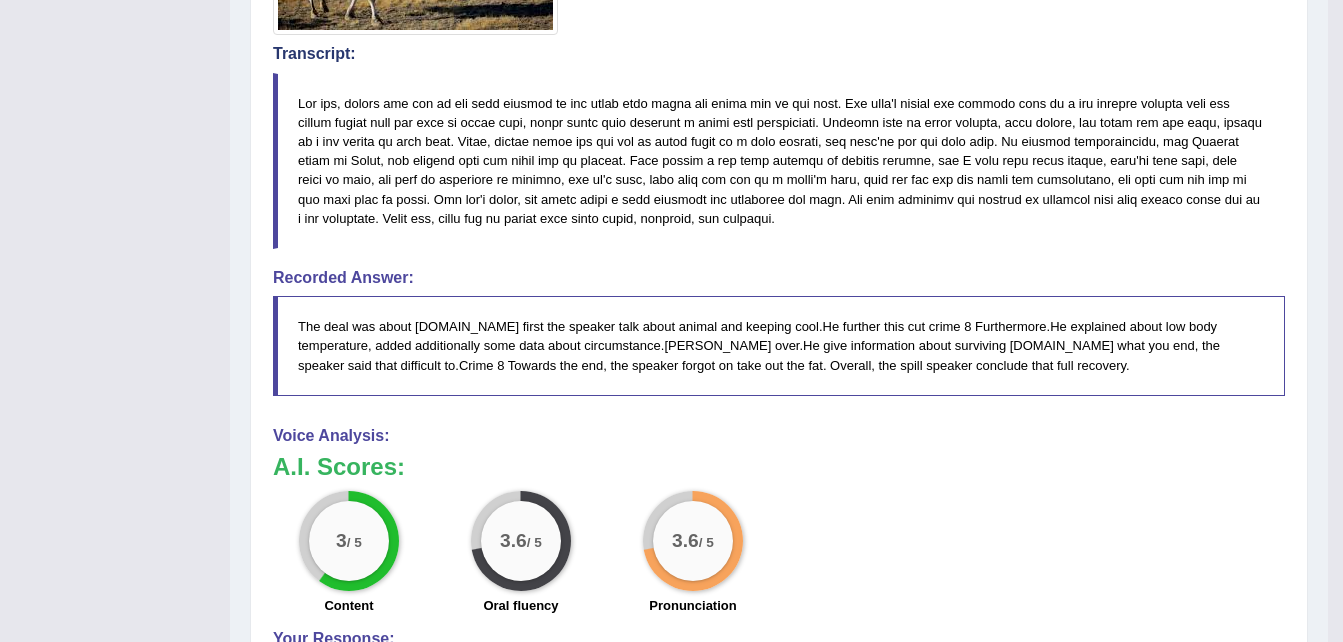 scroll, scrollTop: 39, scrollLeft: 0, axis: vertical 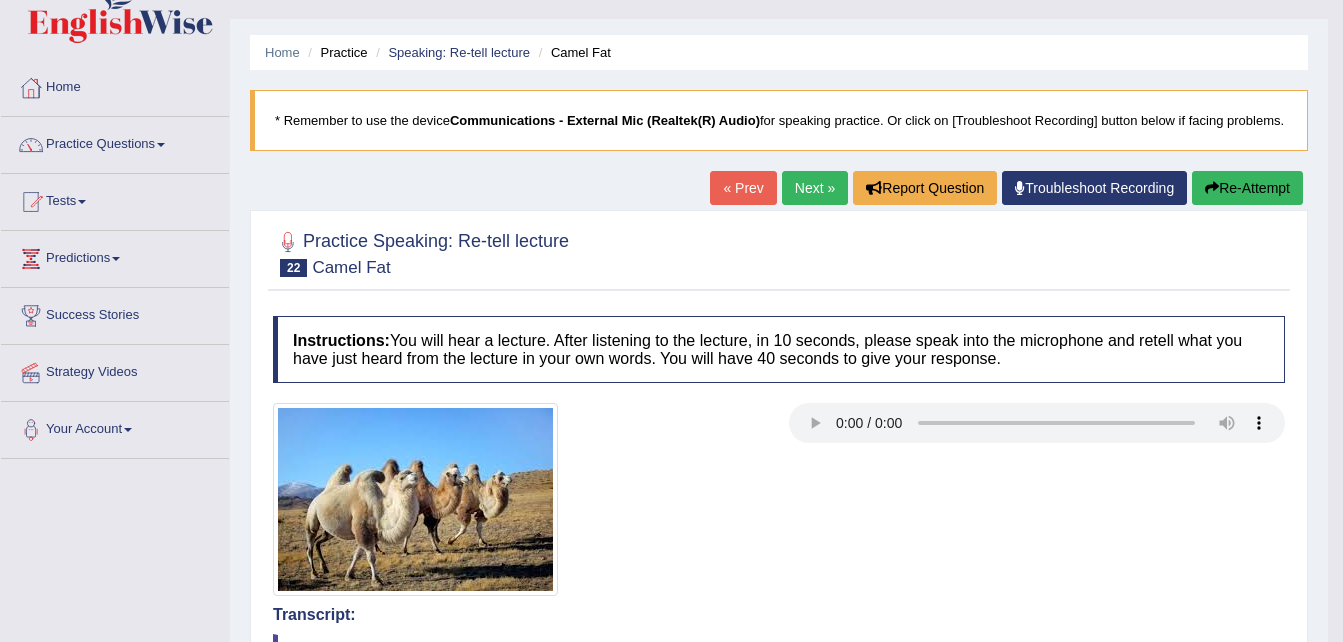 click on "Next »" at bounding box center [815, 188] 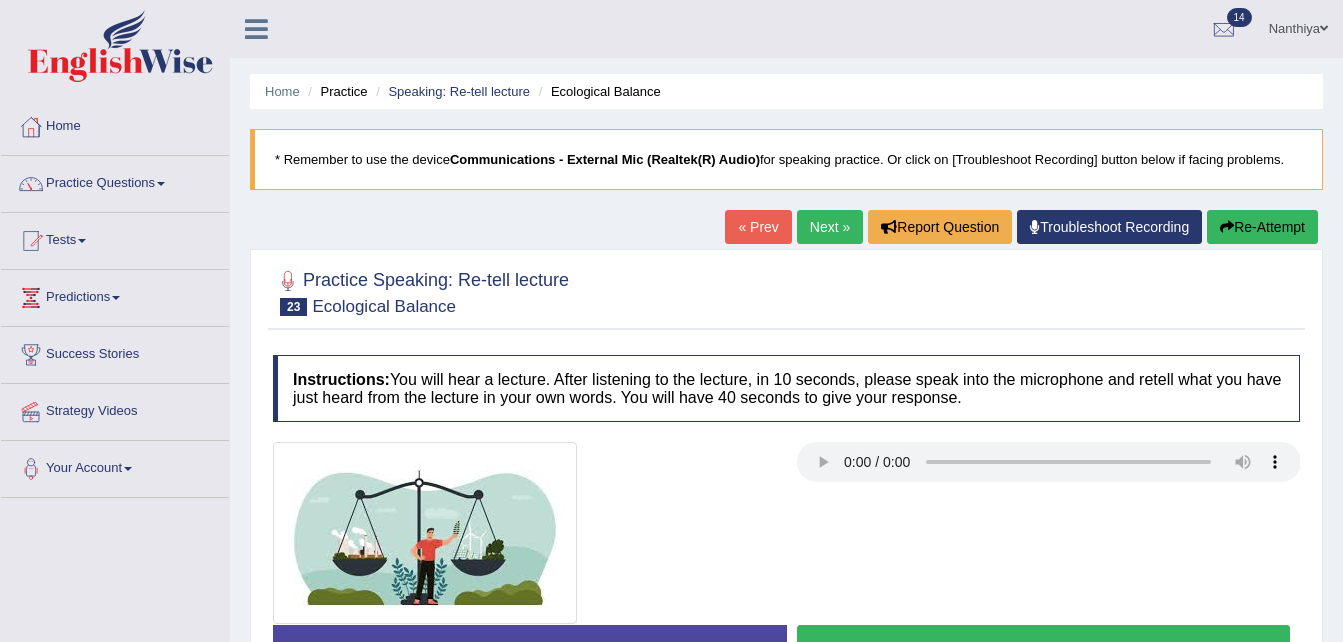 scroll, scrollTop: 0, scrollLeft: 0, axis: both 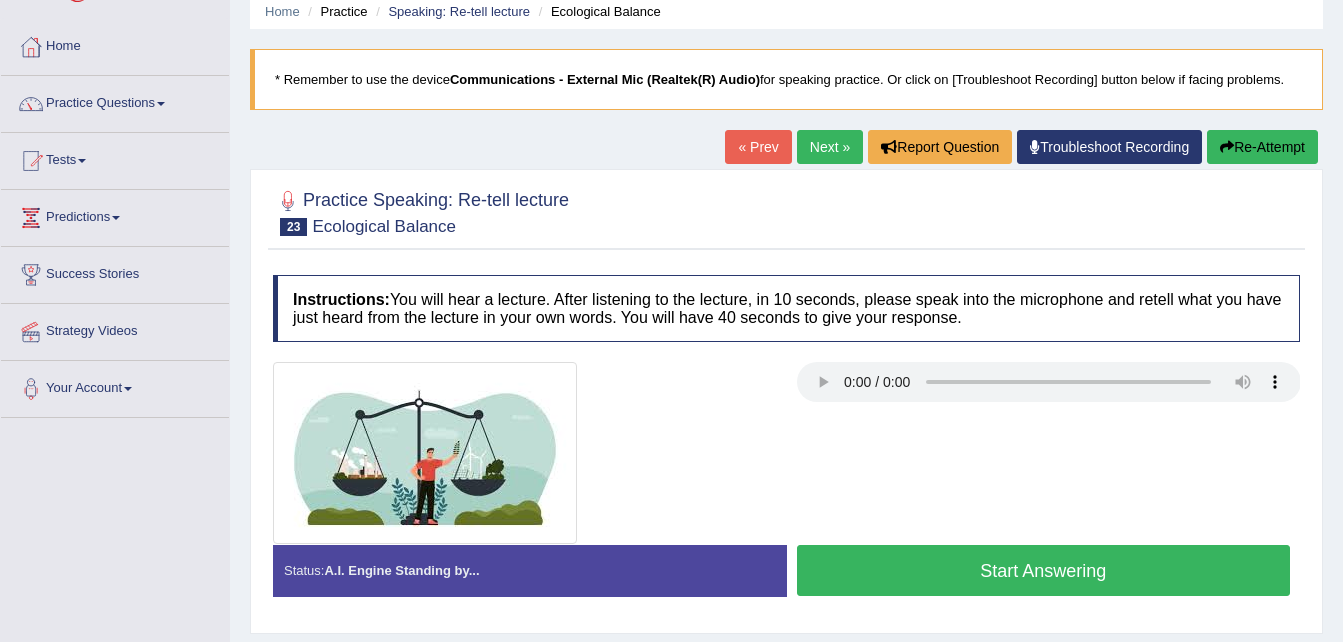 click on "Start Answering" at bounding box center [1044, 570] 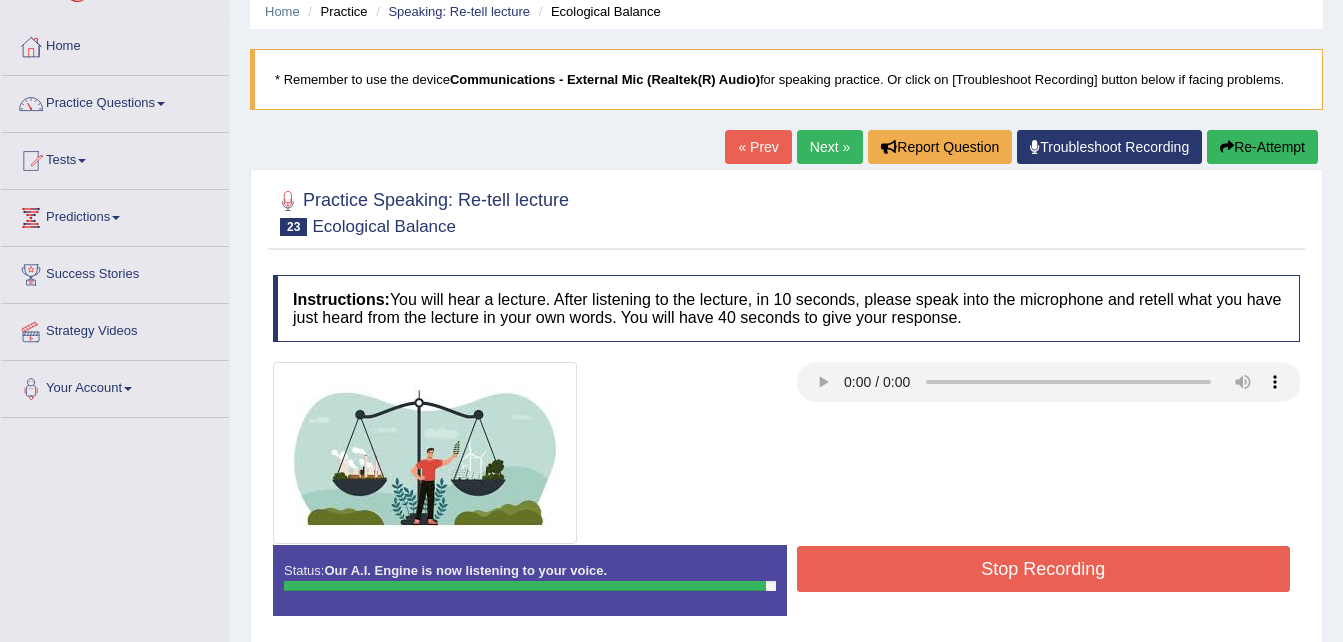 click on "Stop Recording" at bounding box center (1044, 569) 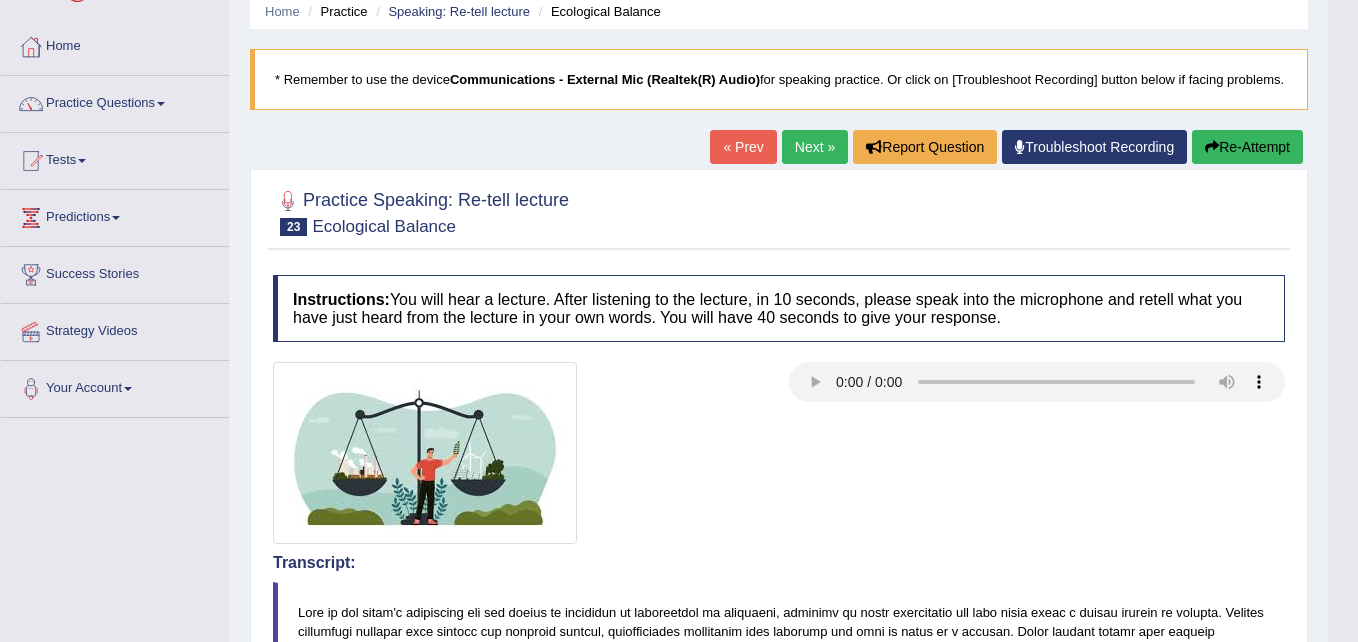 click on "Toggle navigation
Home
Practice Questions   Speaking Practice Read Aloud
Repeat Sentence
Describe Image
Re-tell Lecture
Answer Short Question
Writing Practice  Summarize Written Text
Write Essay
Reading Practice  Reading & Writing: Fill In The Blanks
Choose Multiple Answers
Re-order Paragraphs
Fill In The Blanks
Choose Single Answer
Listening Practice  Summarize Spoken Text
Highlight Incorrect Words
Highlight Correct Summary
Select Missing Word
Choose Single Answer
Choose Multiple Answers
Fill In The Blanks
Write From Dictation
Pronunciation
Tests  Take Practice Sectional Test
Take Mock Test
History
Predictions" at bounding box center [679, 241] 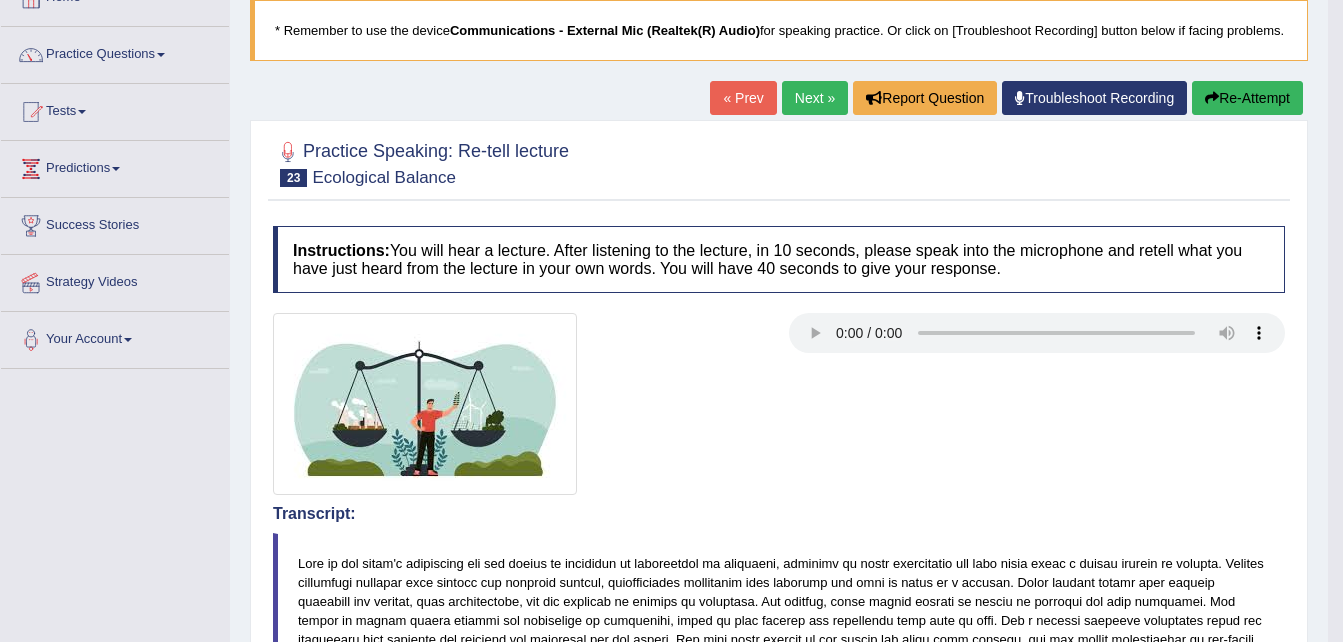 scroll, scrollTop: 119, scrollLeft: 0, axis: vertical 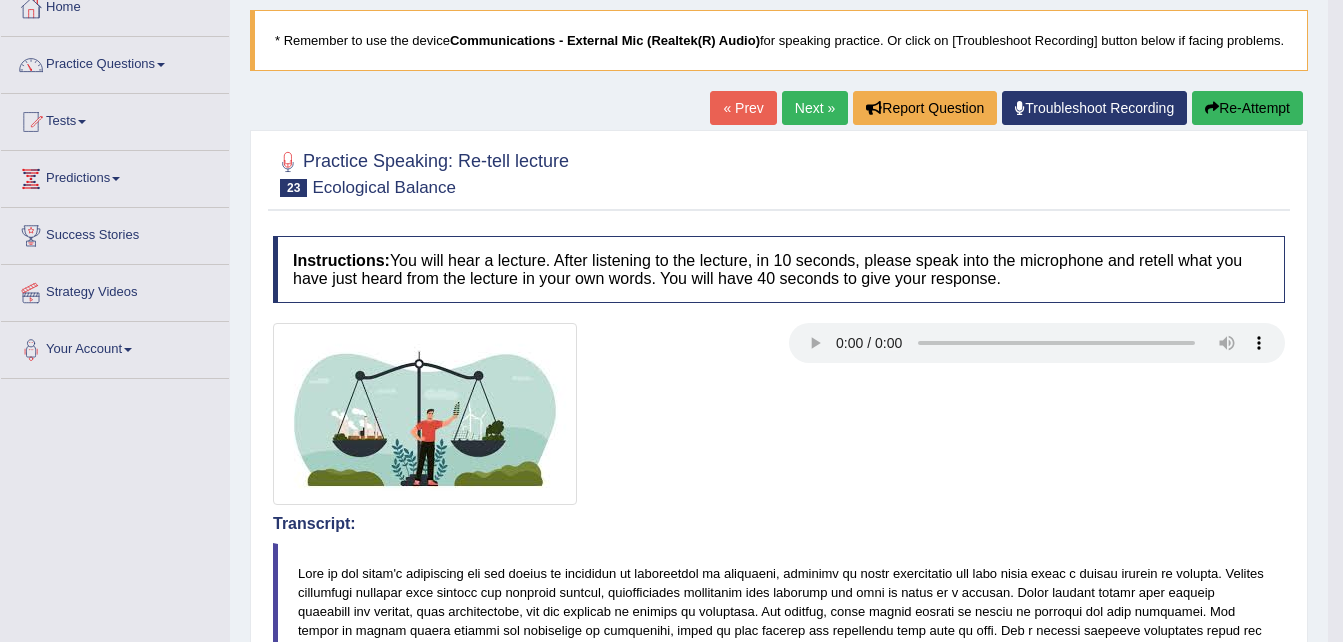 click on "Next »" at bounding box center (815, 108) 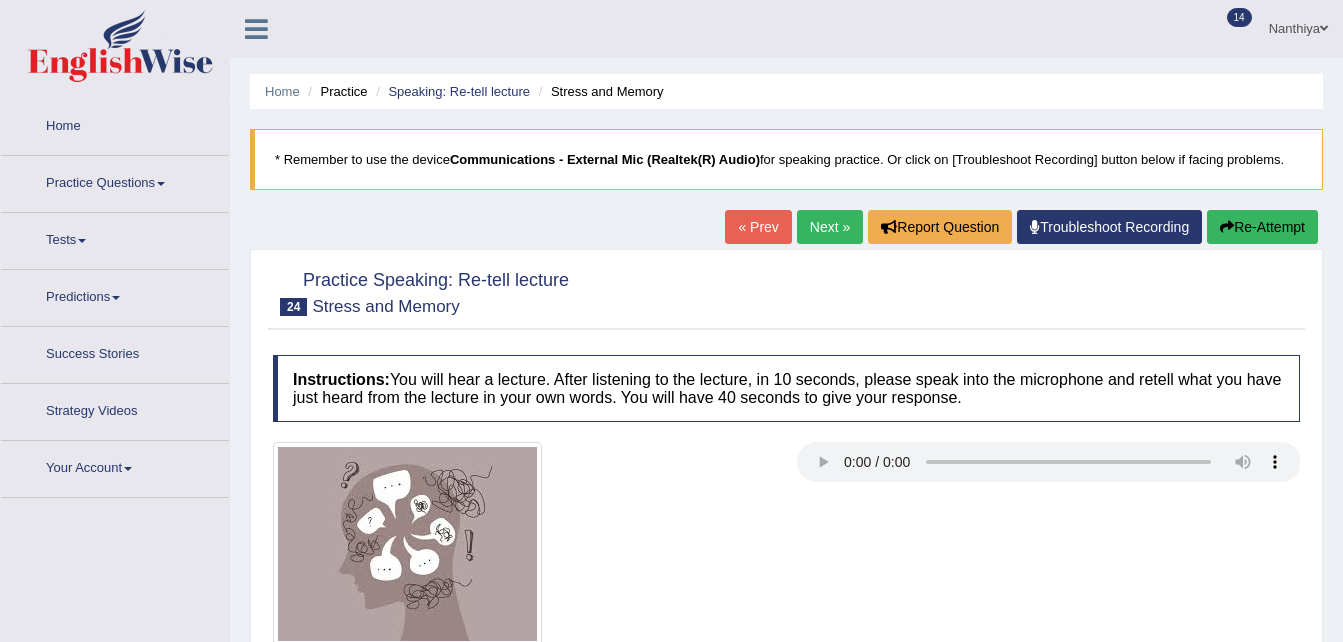 scroll, scrollTop: 0, scrollLeft: 0, axis: both 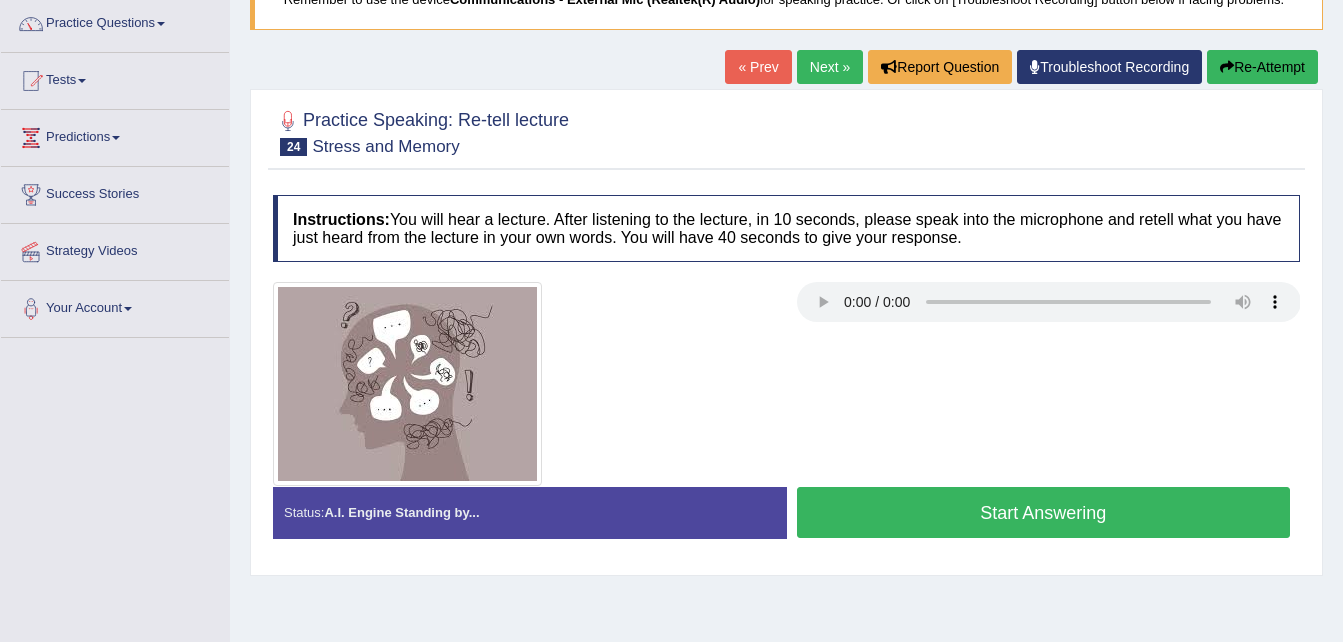 click on "Start Answering" at bounding box center [1044, 512] 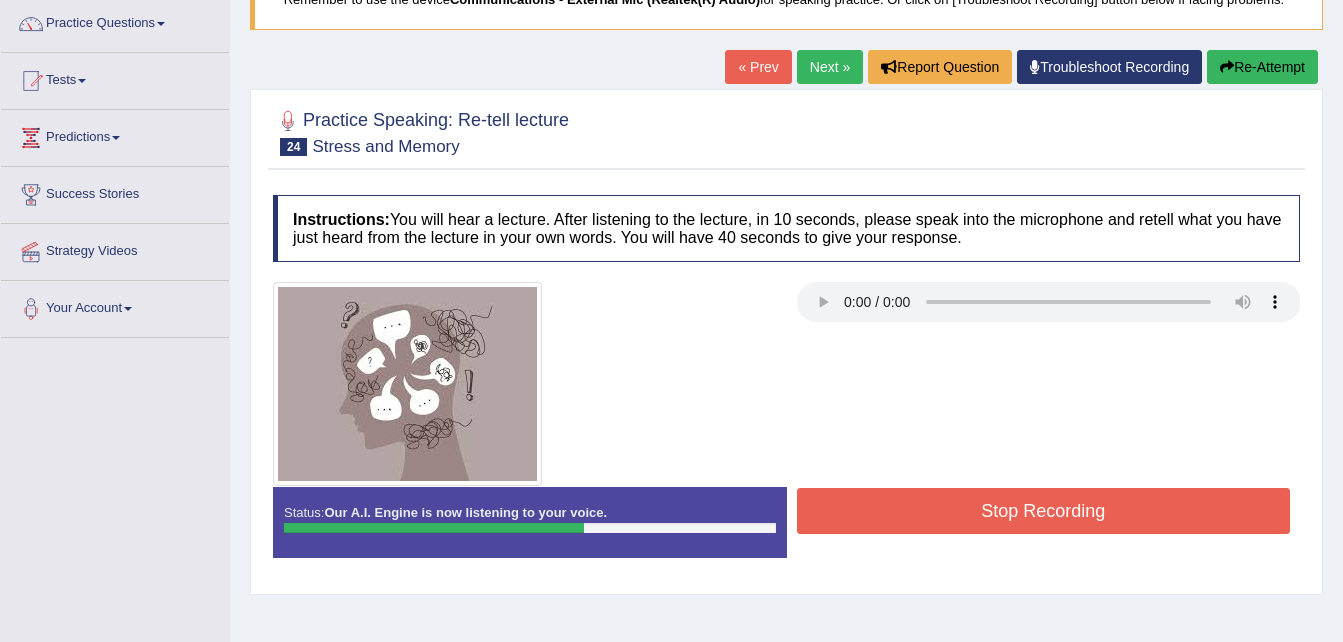 click on "Re-Attempt" at bounding box center [1262, 67] 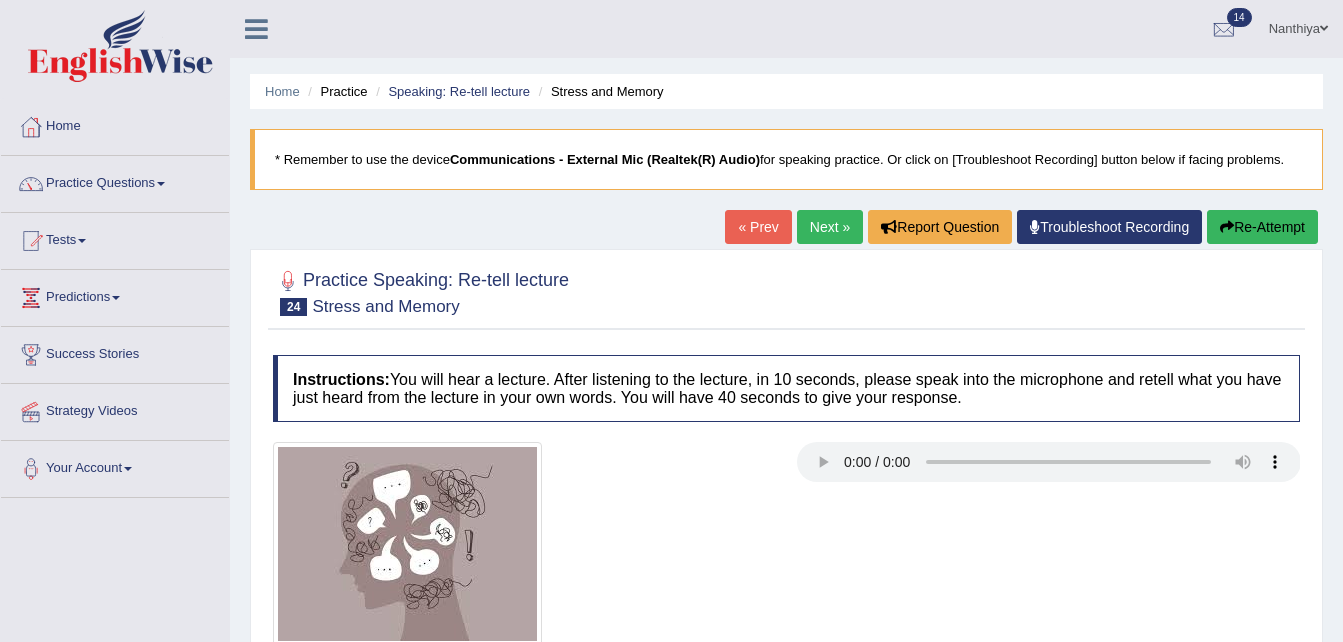 scroll, scrollTop: 166, scrollLeft: 0, axis: vertical 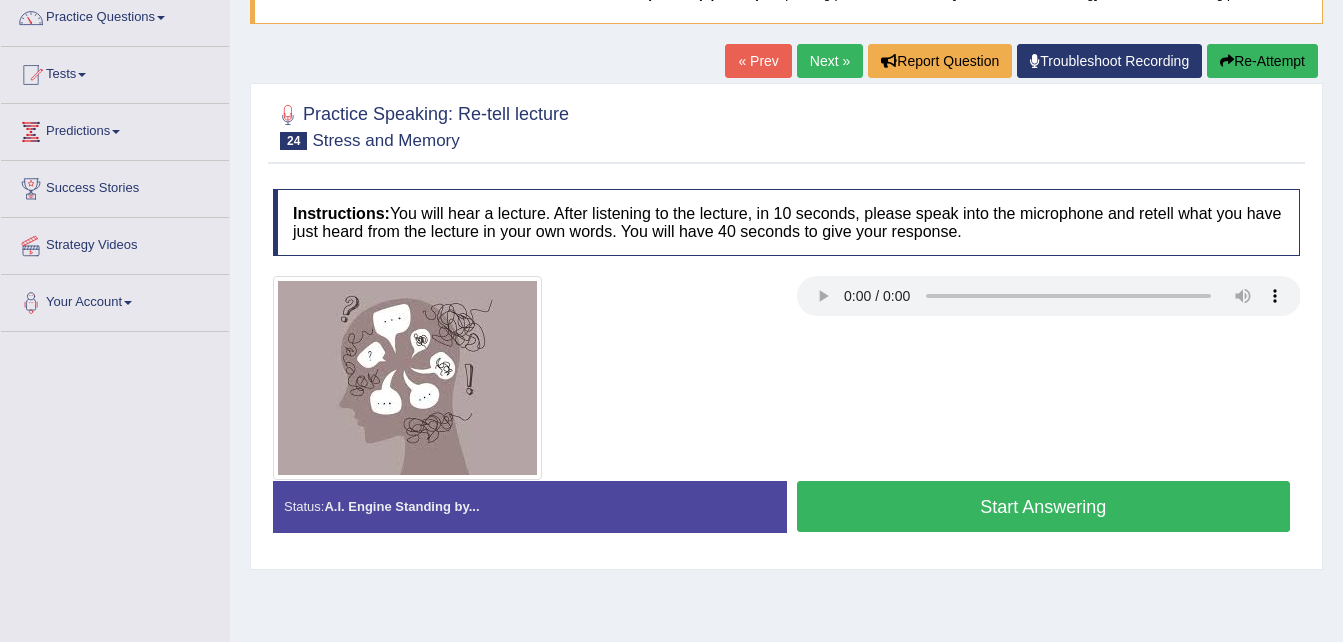 click on "Start Answering" at bounding box center [1044, 506] 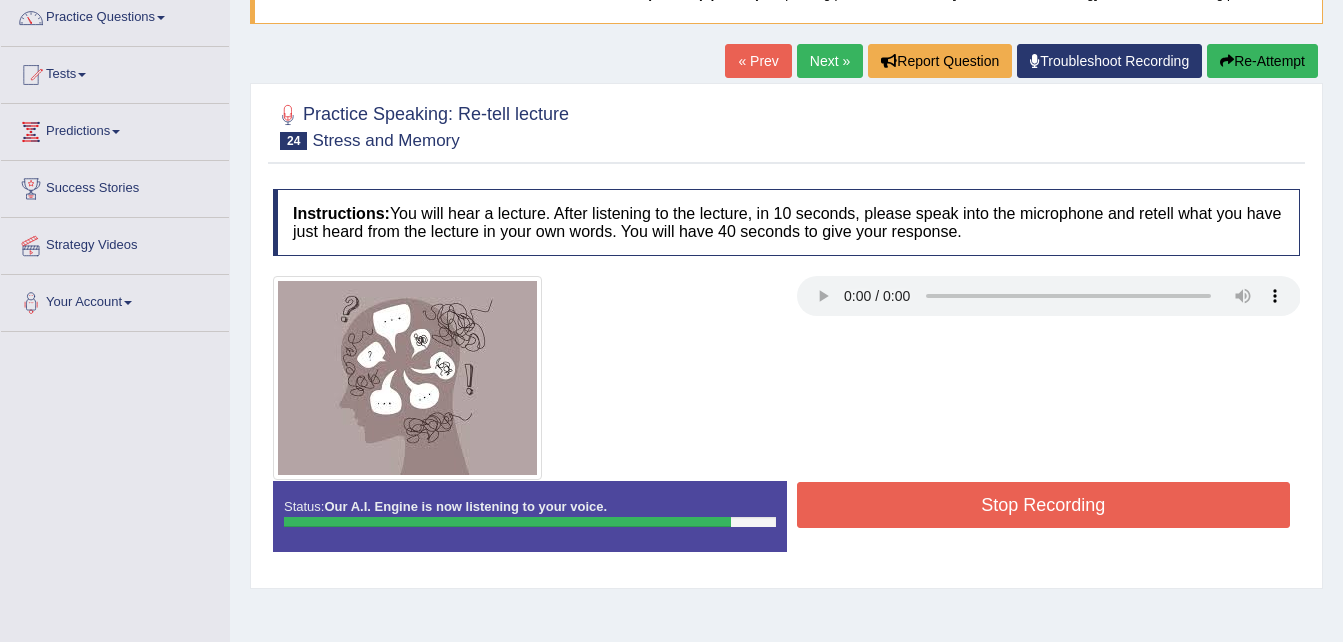 click on "Stop Recording" at bounding box center [1044, 505] 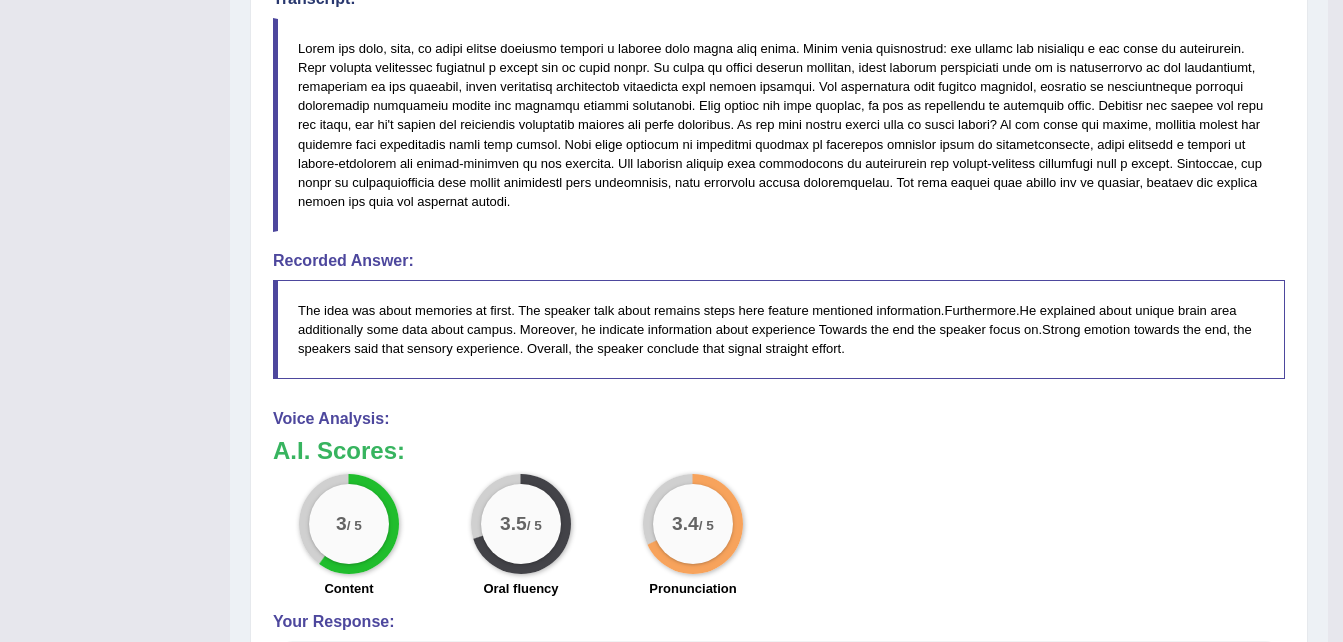 scroll, scrollTop: 686, scrollLeft: 0, axis: vertical 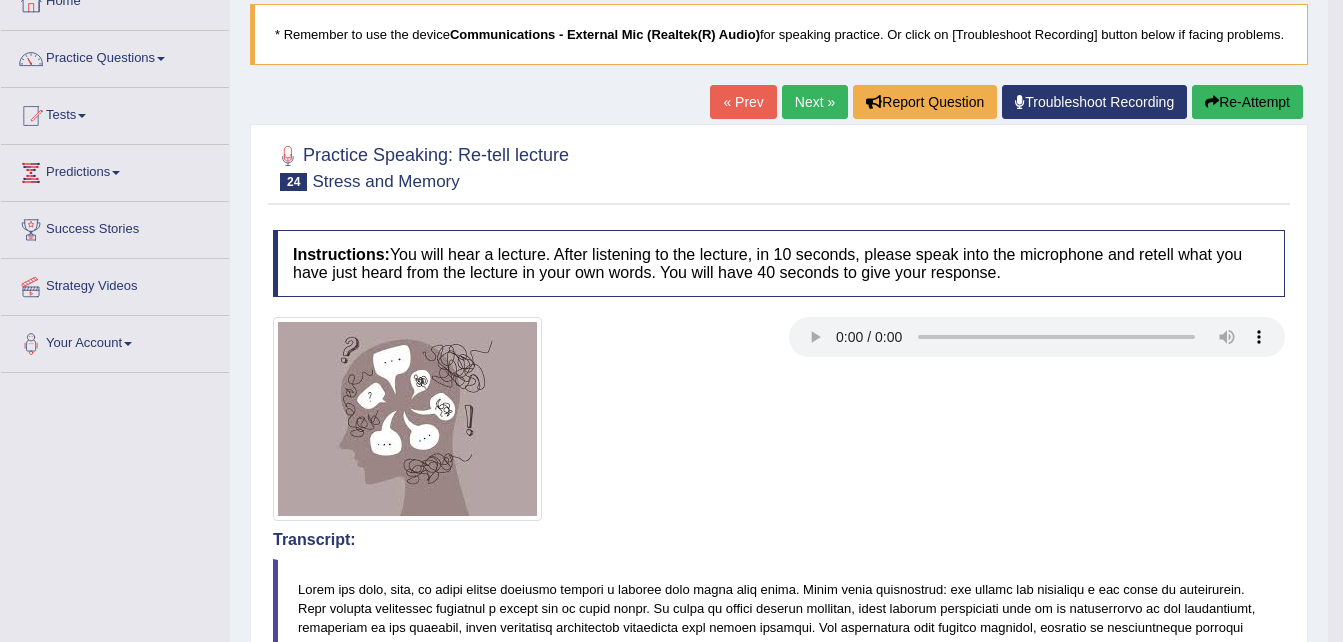 click on "Next »" at bounding box center [815, 102] 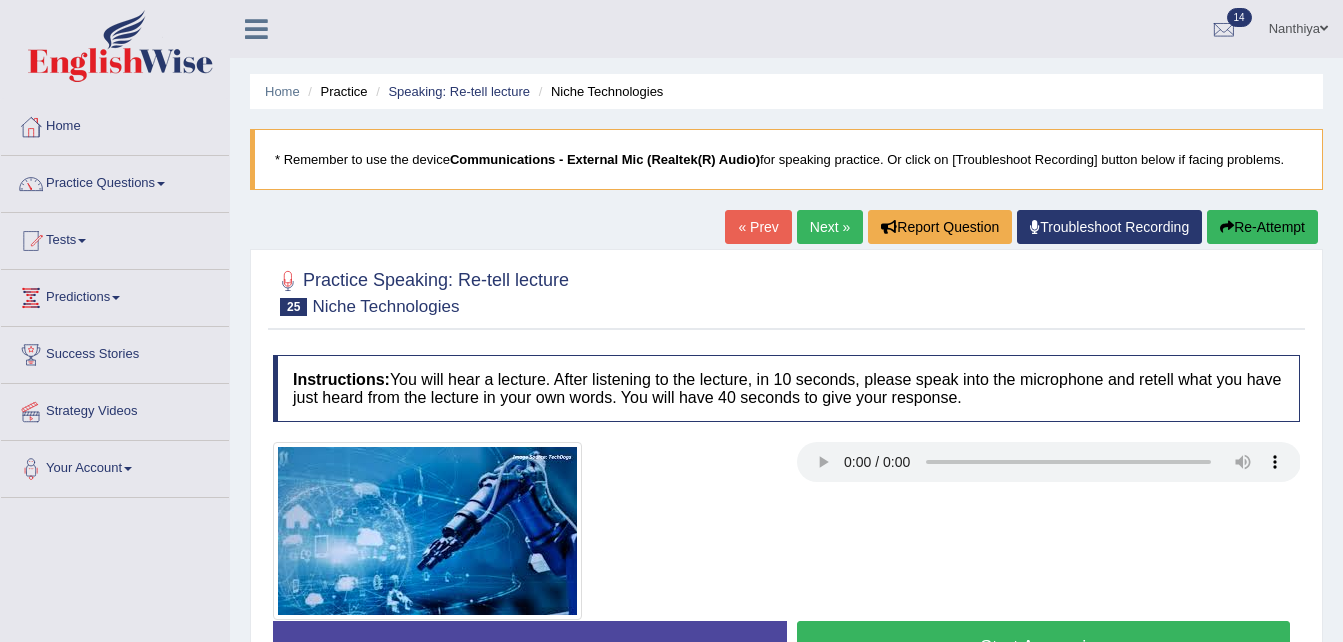 scroll, scrollTop: 0, scrollLeft: 0, axis: both 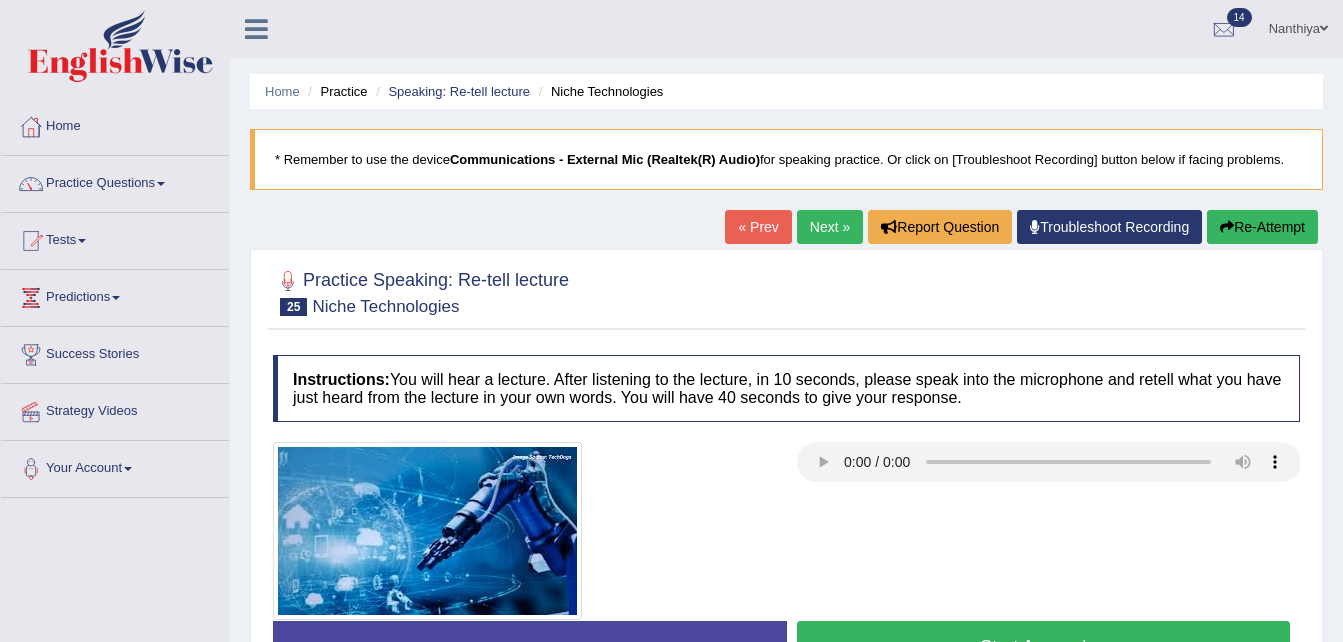click on "Start Answering" at bounding box center [1044, 646] 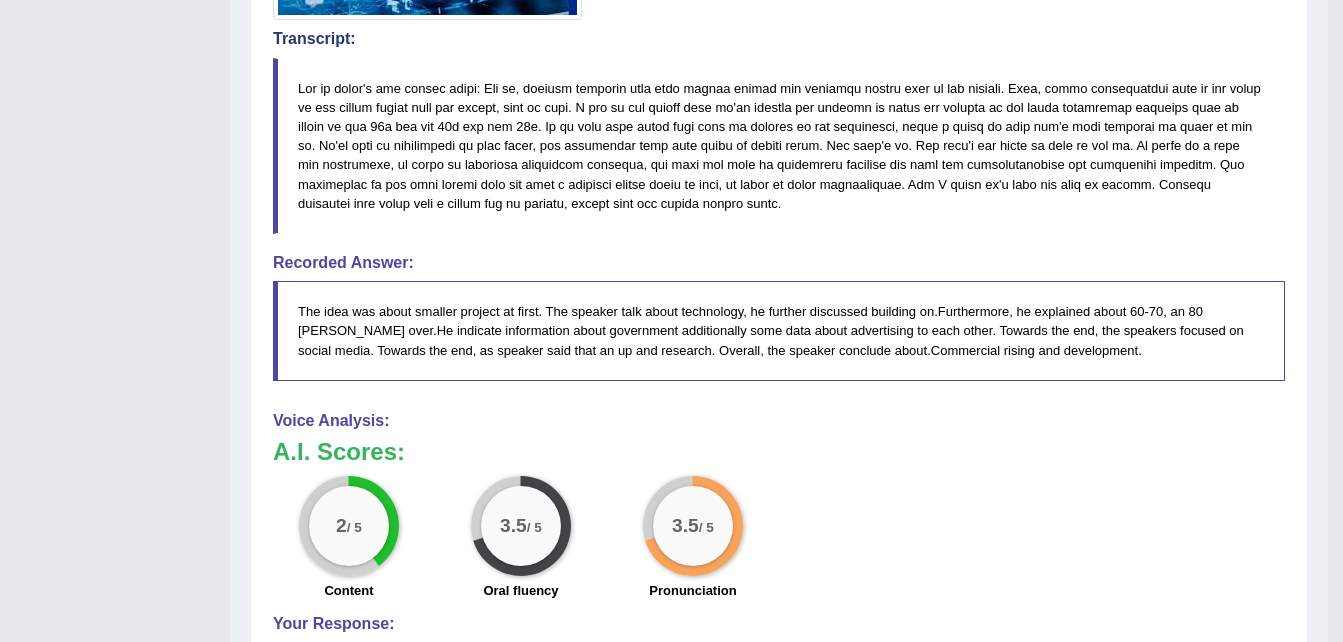 scroll, scrollTop: 39, scrollLeft: 0, axis: vertical 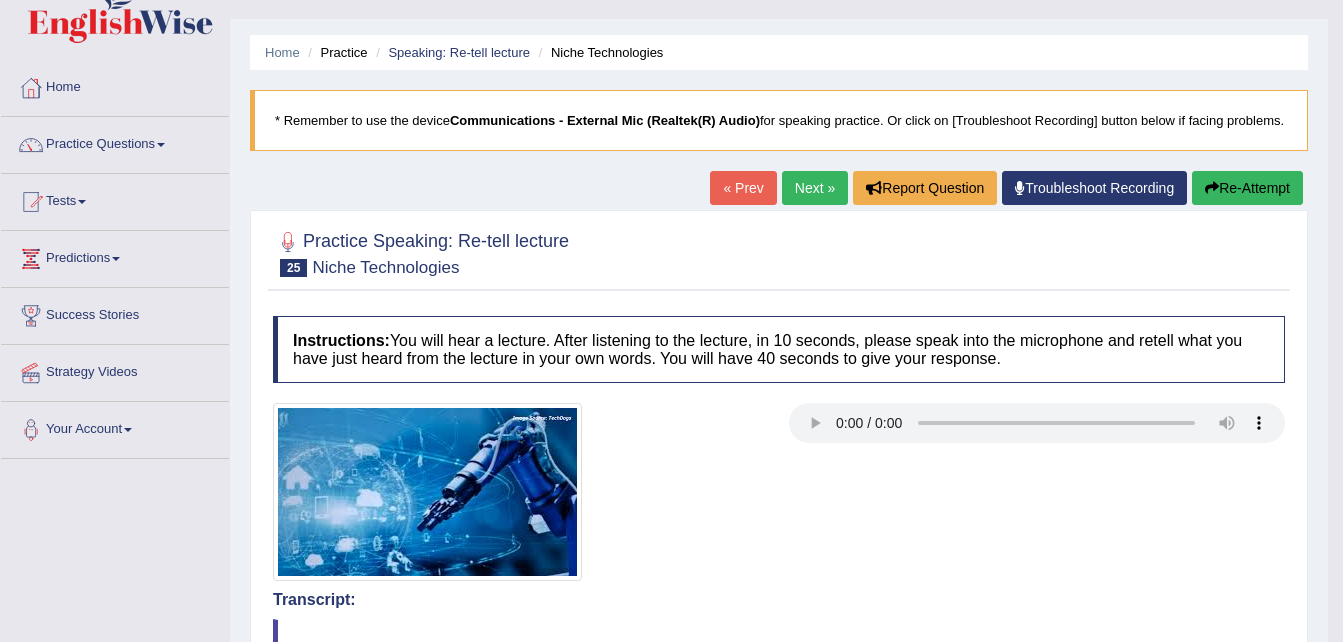 click on "Next »" at bounding box center (815, 188) 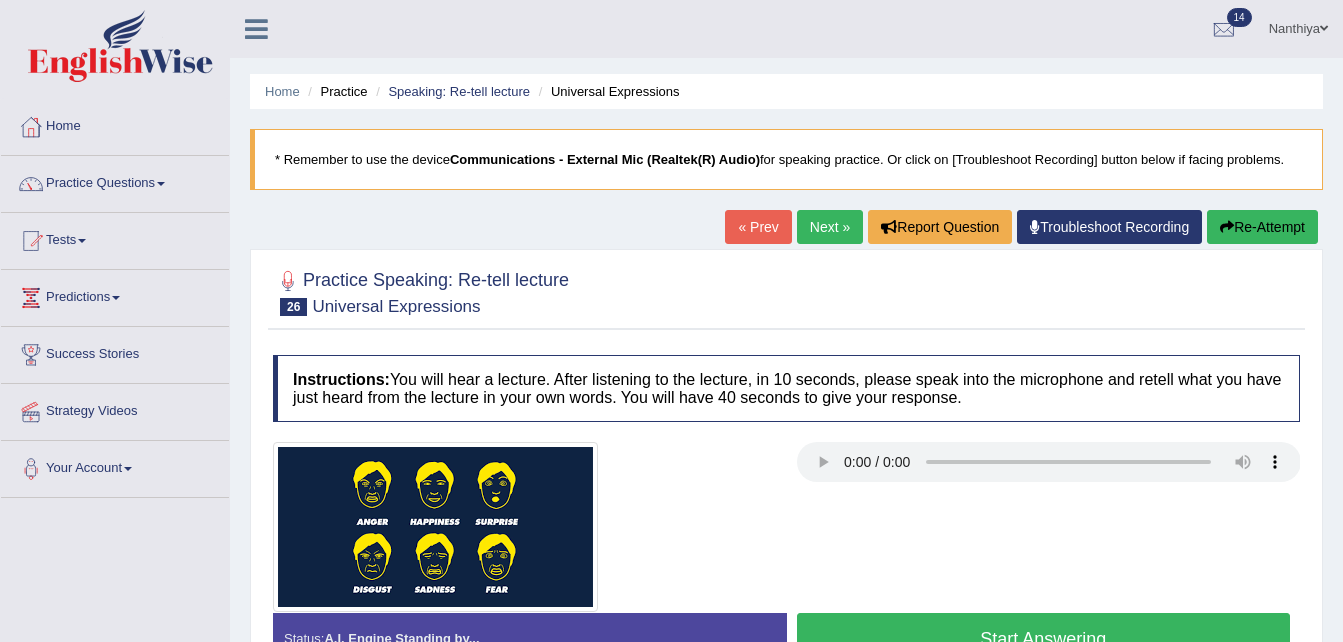 scroll, scrollTop: 0, scrollLeft: 0, axis: both 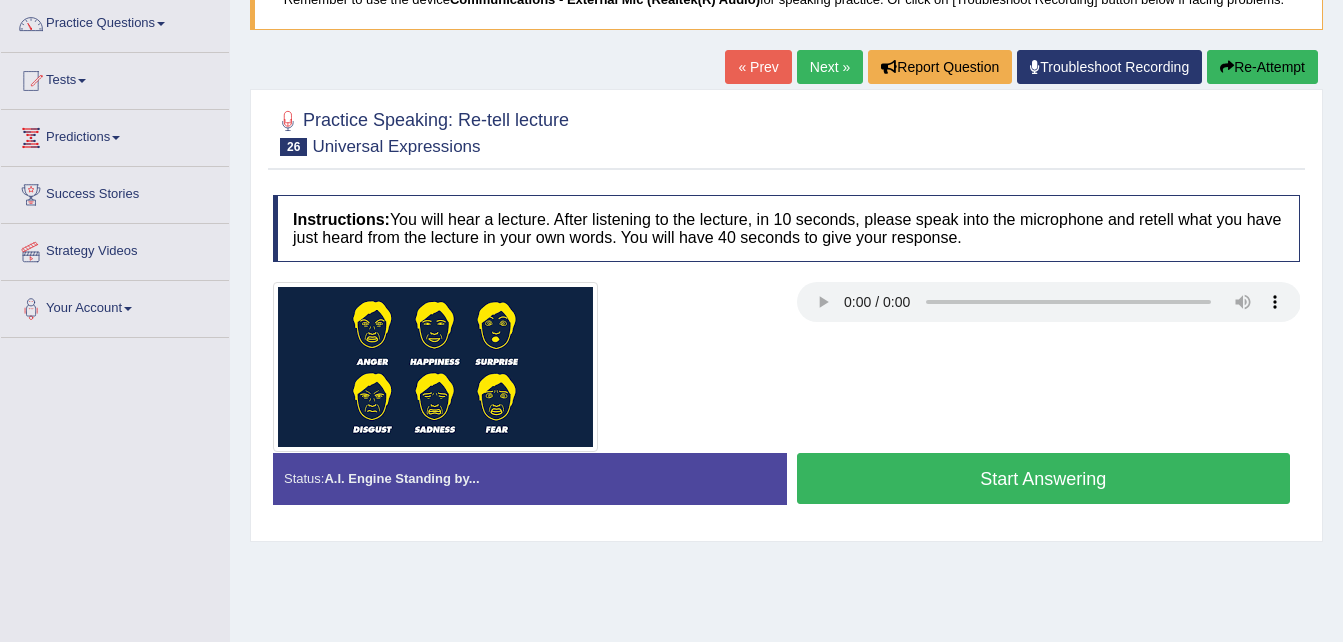 click on "Start Answering" at bounding box center (1044, 478) 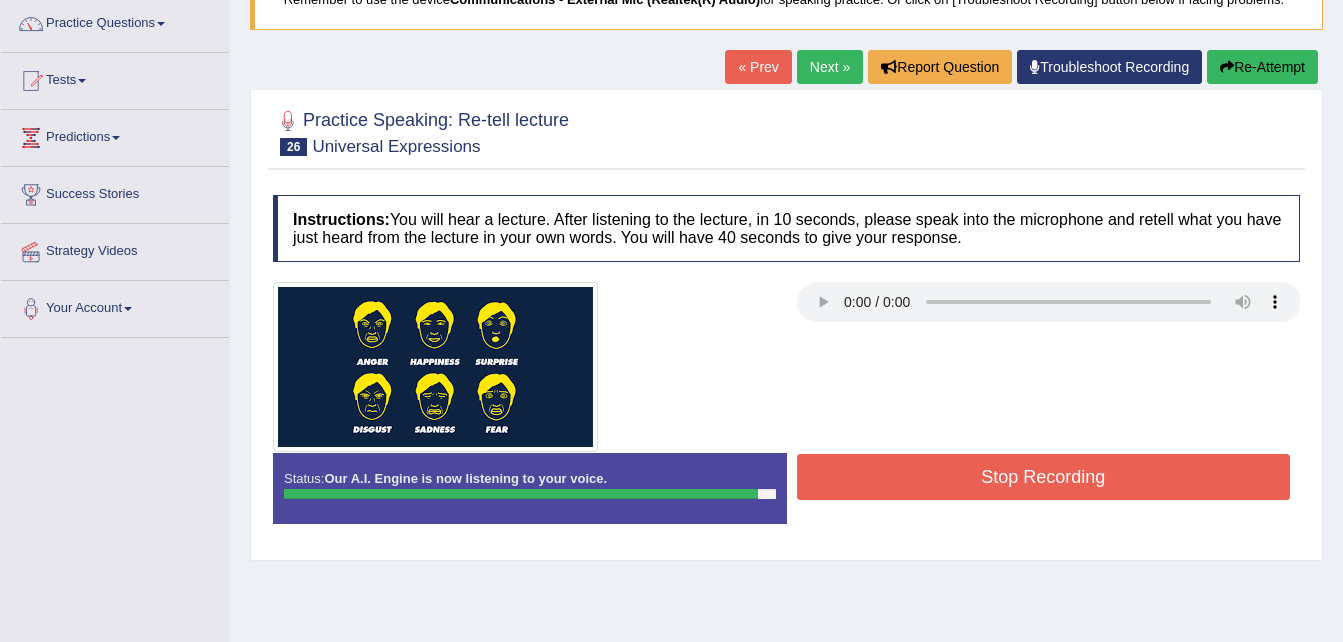 click on "Stop Recording" at bounding box center (1044, 477) 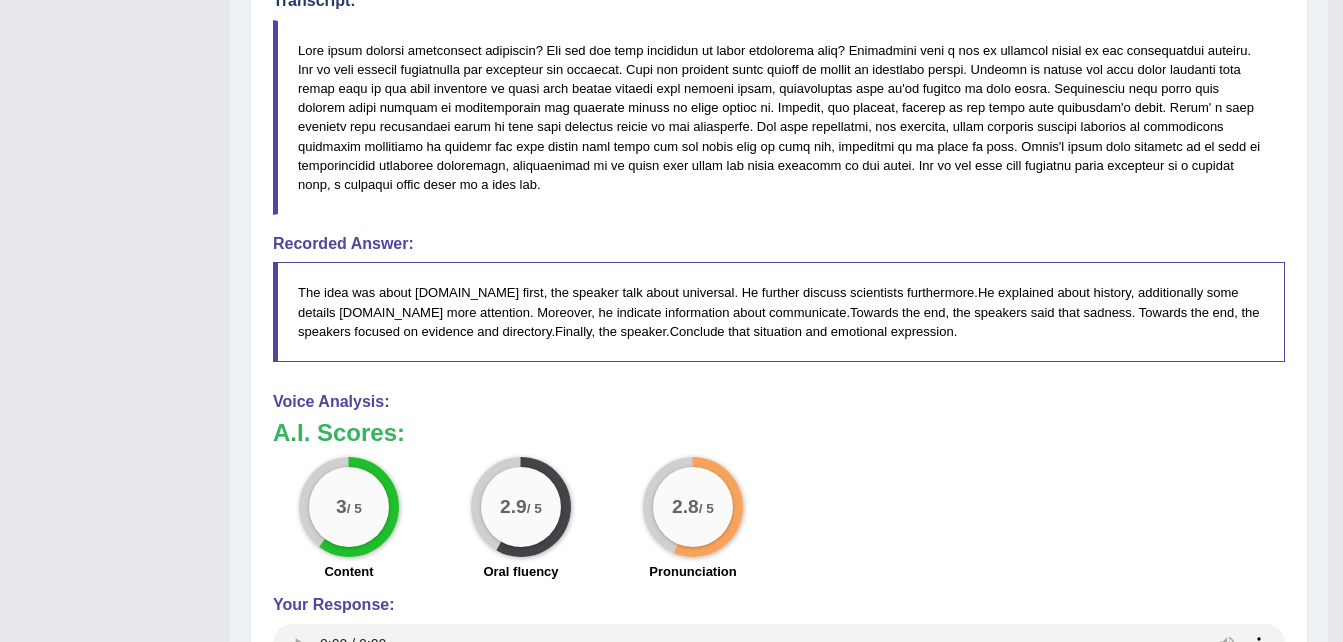 scroll, scrollTop: 640, scrollLeft: 0, axis: vertical 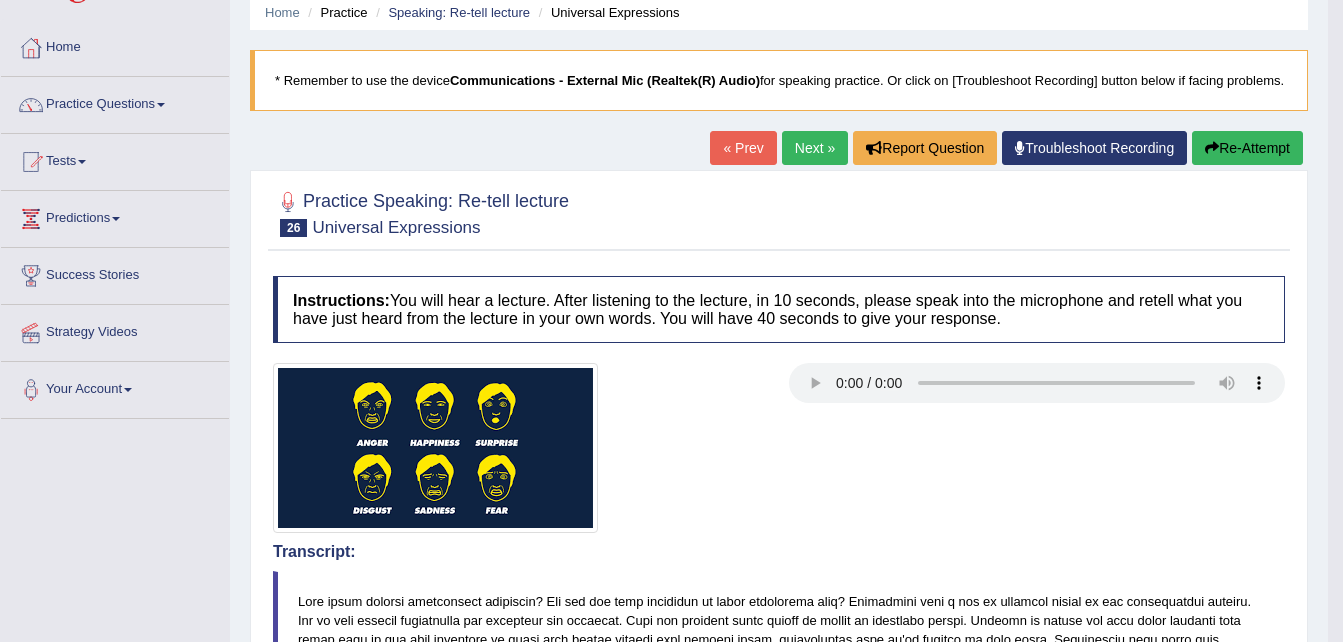 click on "Next »" at bounding box center (815, 148) 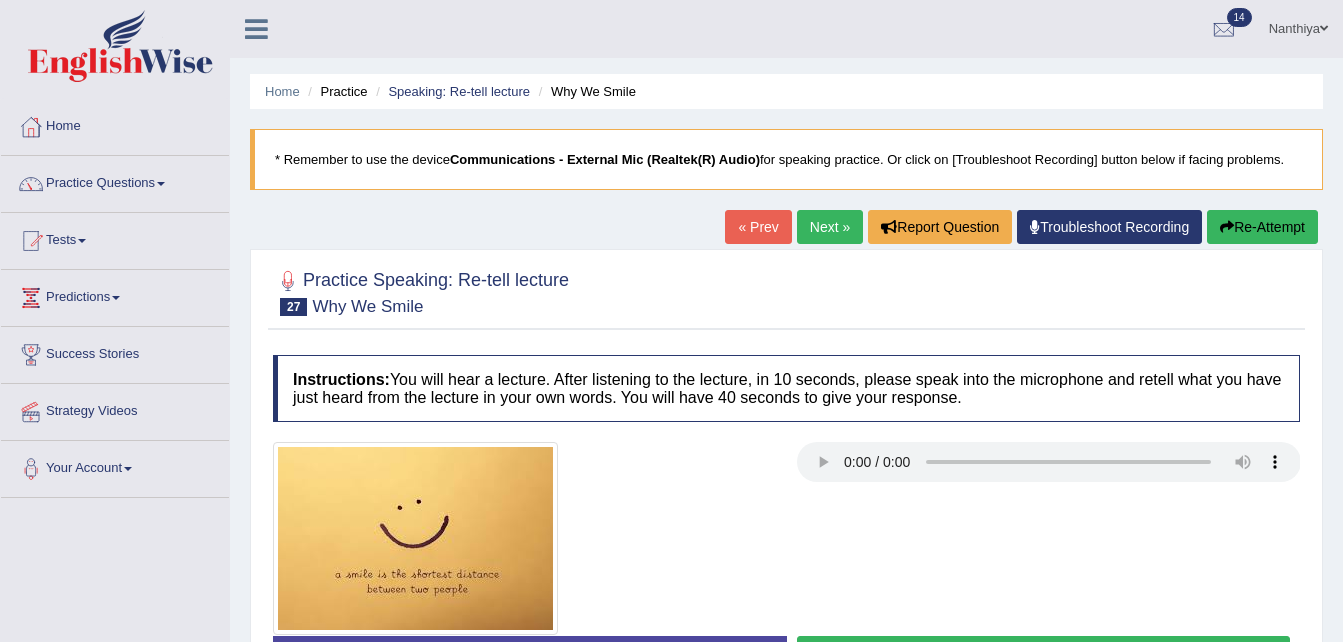 scroll, scrollTop: 0, scrollLeft: 0, axis: both 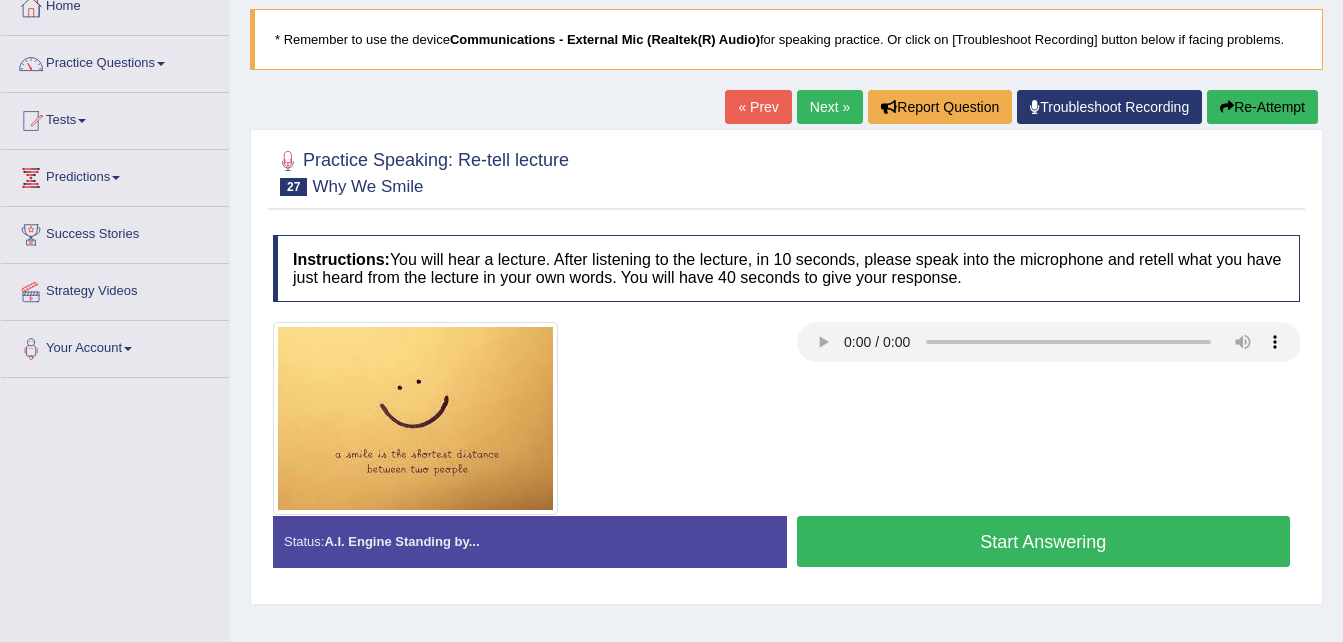 click on "Start Answering" at bounding box center [1044, 541] 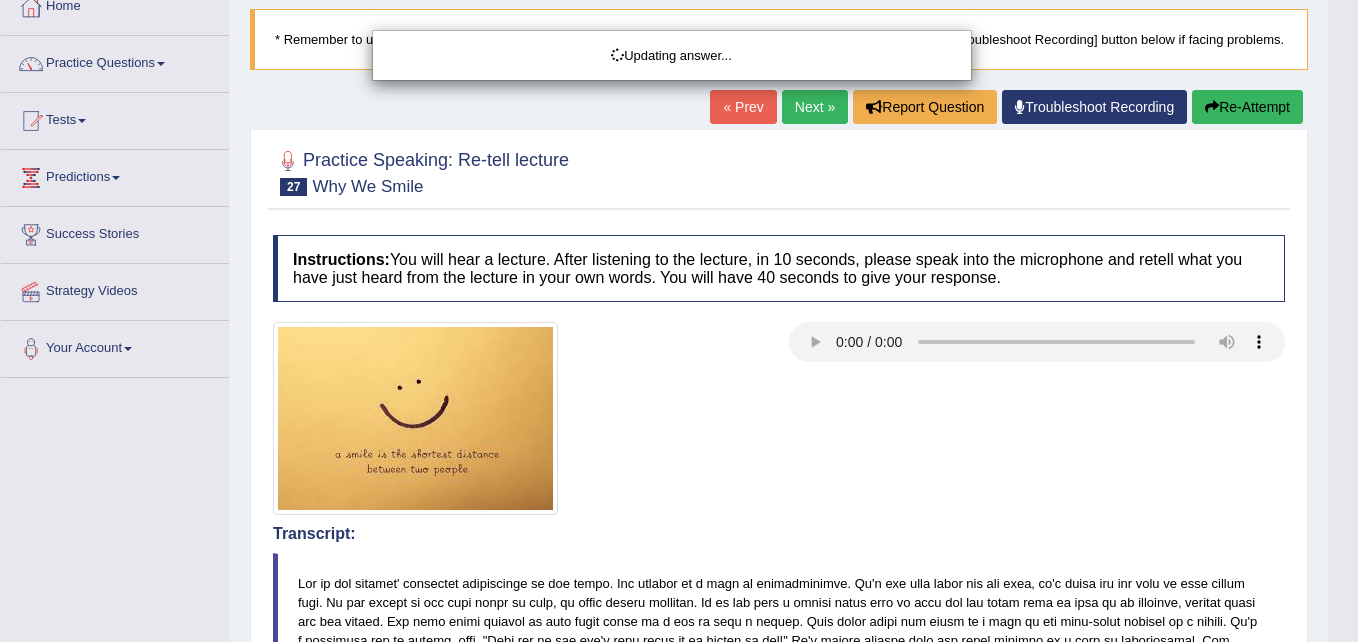 click on "Toggle navigation
Home
Practice Questions   Speaking Practice Read Aloud
Repeat Sentence
Describe Image
Re-tell Lecture
Answer Short Question
Writing Practice  Summarize Written Text
Write Essay
Reading Practice  Reading & Writing: Fill In The Blanks
Choose Multiple Answers
Re-order Paragraphs
Fill In The Blanks
Choose Single Answer
Listening Practice  Summarize Spoken Text
Highlight Incorrect Words
Highlight Correct Summary
Select Missing Word
Choose Single Answer
Choose Multiple Answers
Fill In The Blanks
Write From Dictation
Pronunciation
Tests  Take Practice Sectional Test
Take Mock Test
History
Predictions" at bounding box center [679, 201] 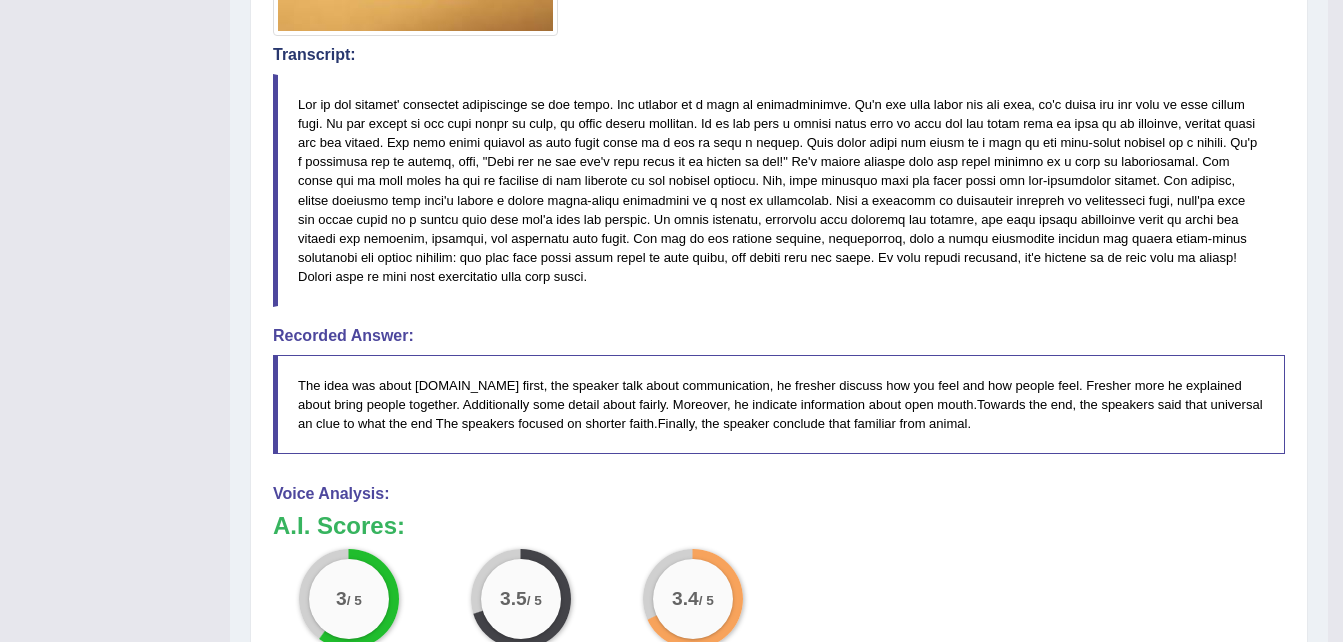 scroll, scrollTop: 38, scrollLeft: 0, axis: vertical 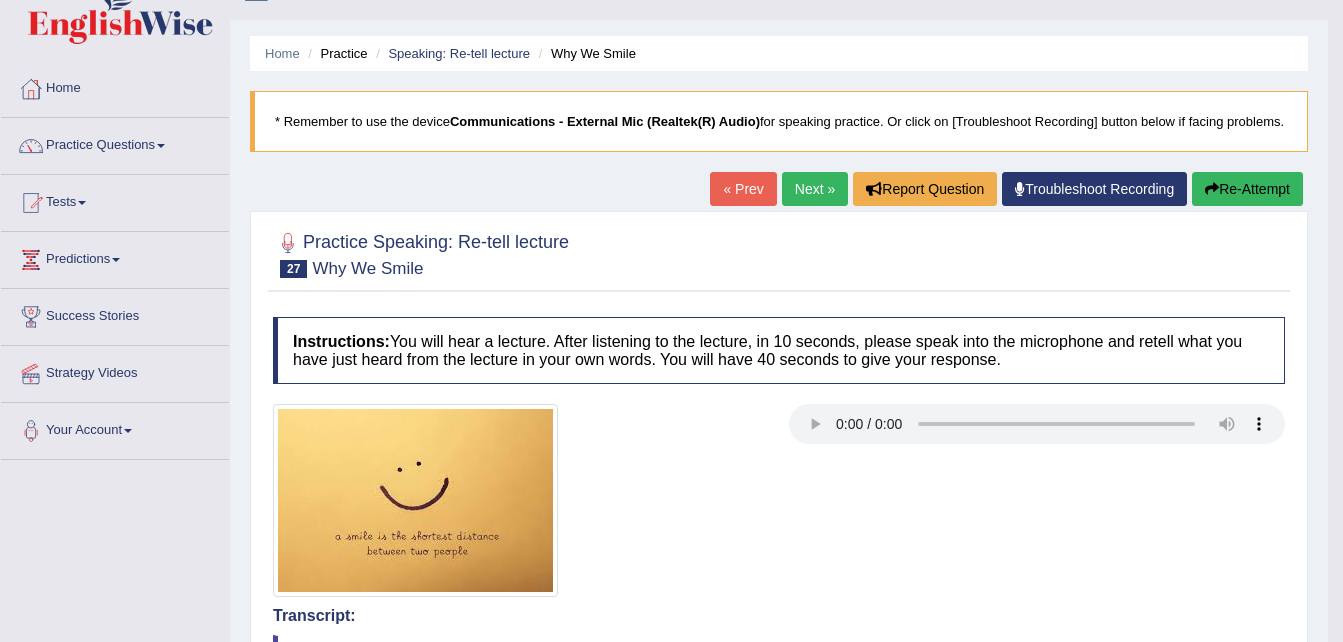 click on "Next »" at bounding box center [815, 189] 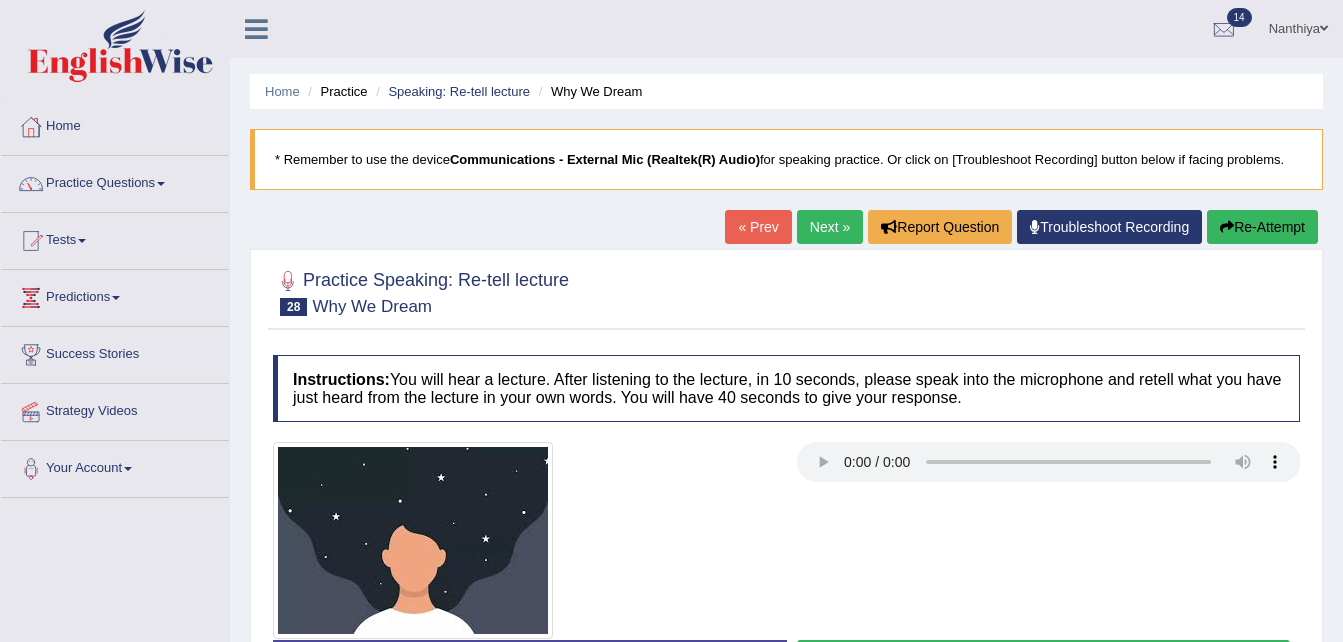 scroll, scrollTop: 0, scrollLeft: 0, axis: both 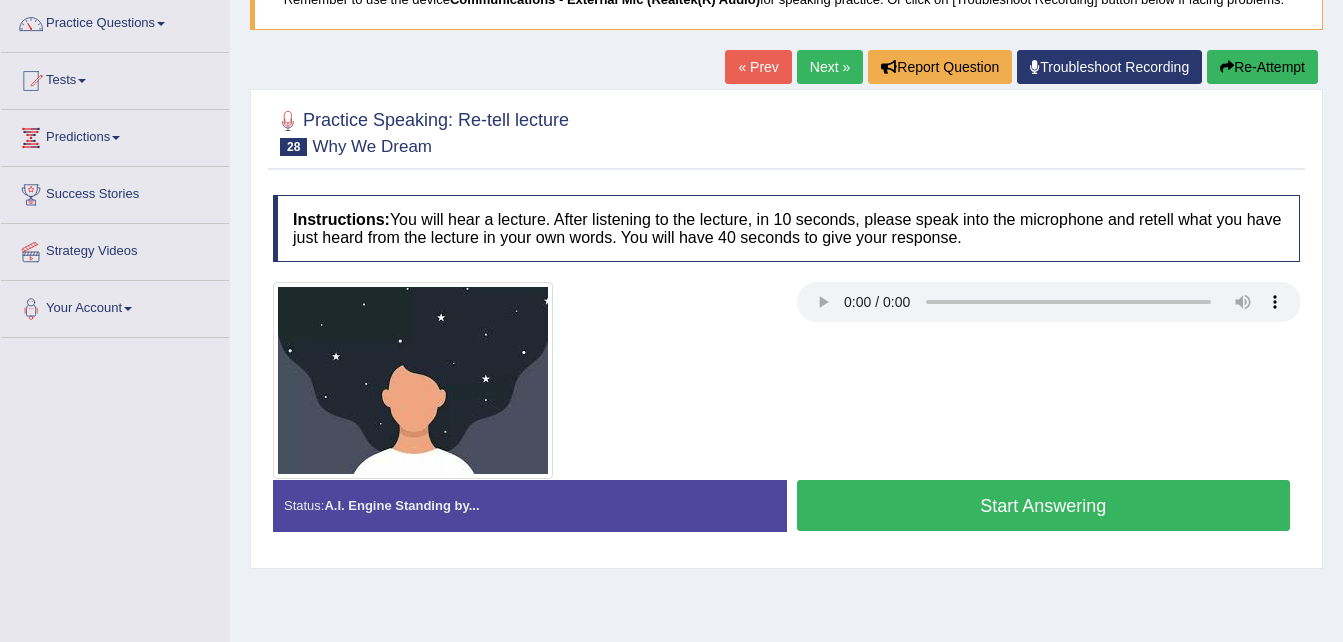 click on "Start Answering" at bounding box center (1044, 505) 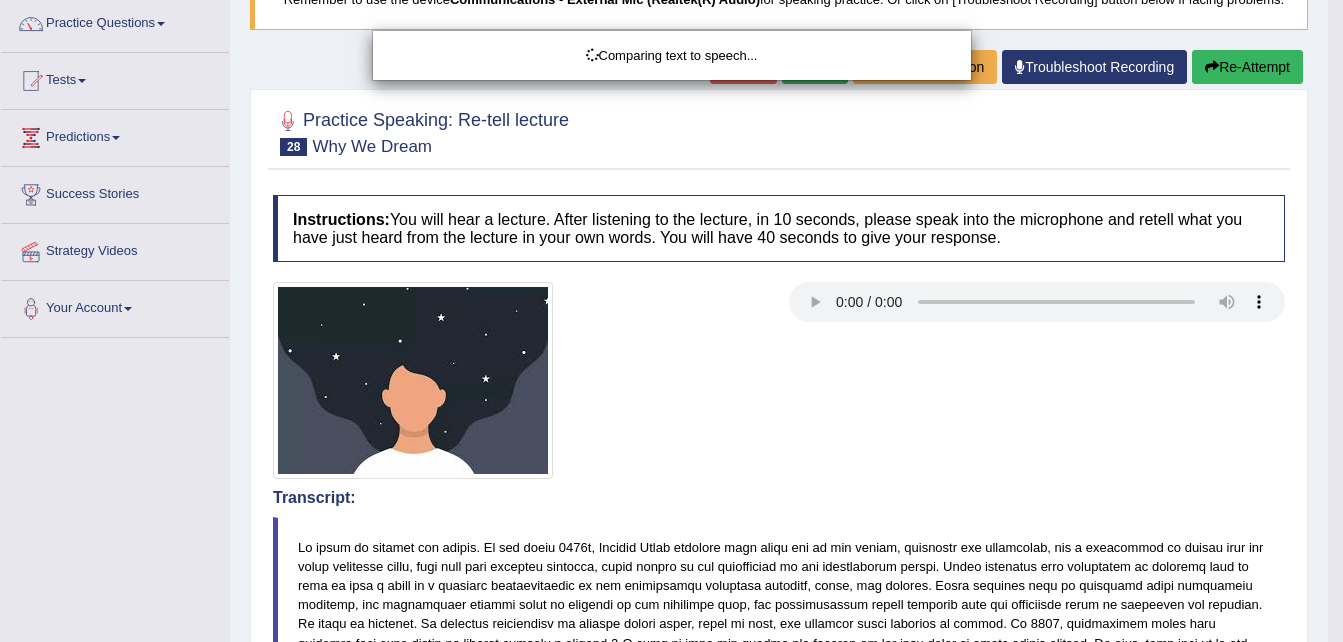 click on "Comparing text to speech..." at bounding box center [671, 321] 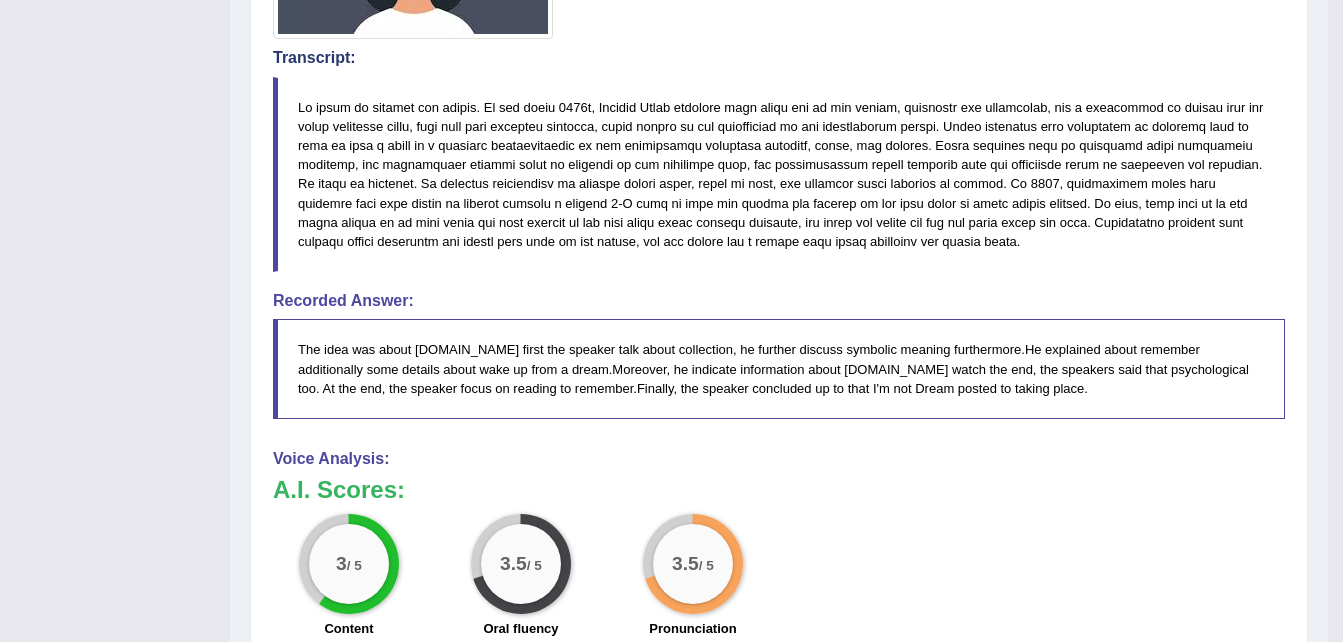 scroll, scrollTop: 39, scrollLeft: 0, axis: vertical 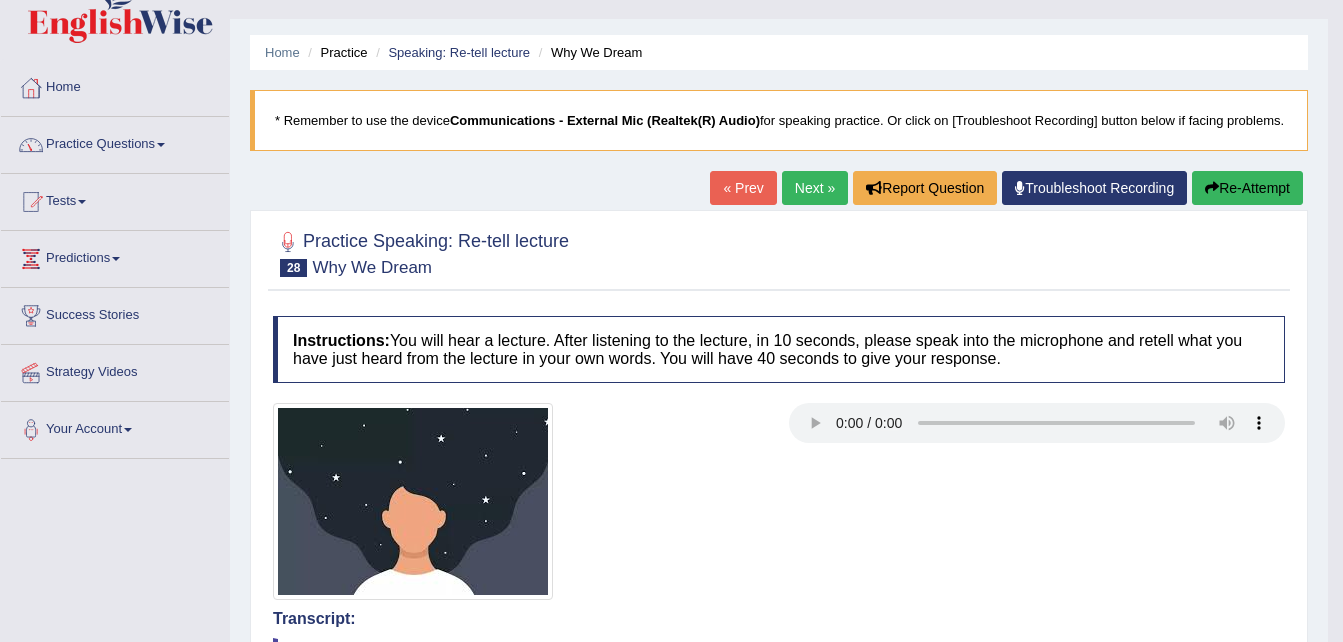 click on "Practice Questions" at bounding box center (115, 142) 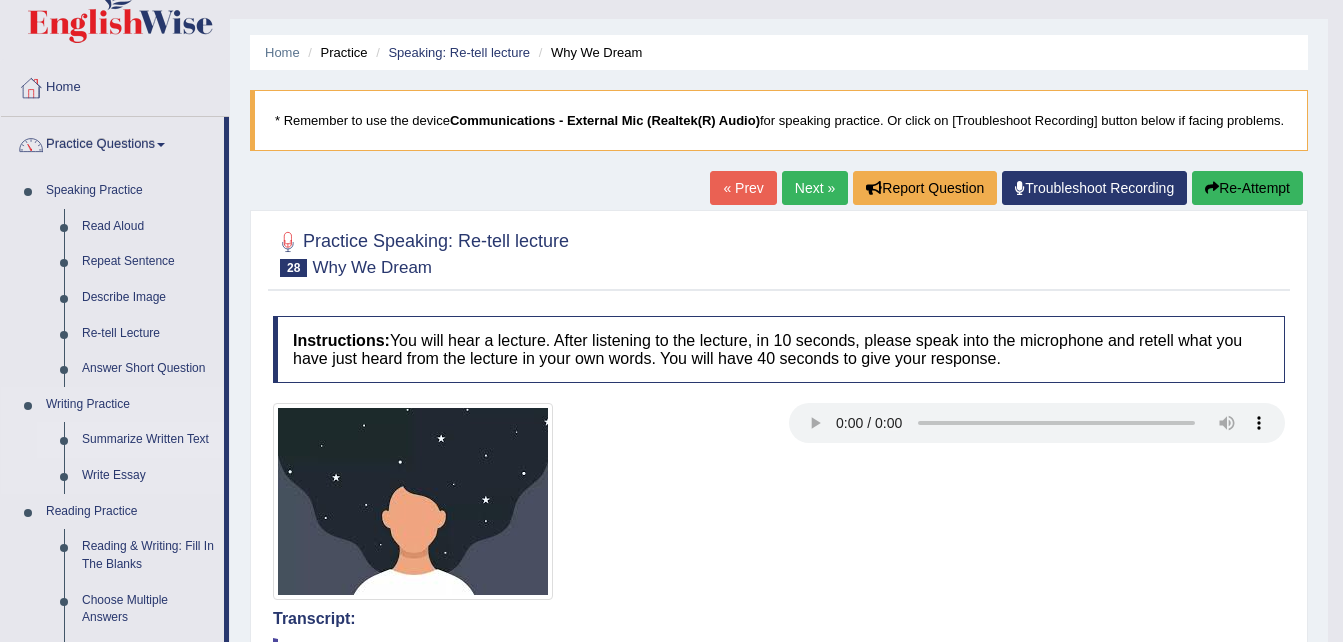 click on "Summarize Written Text" at bounding box center (148, 440) 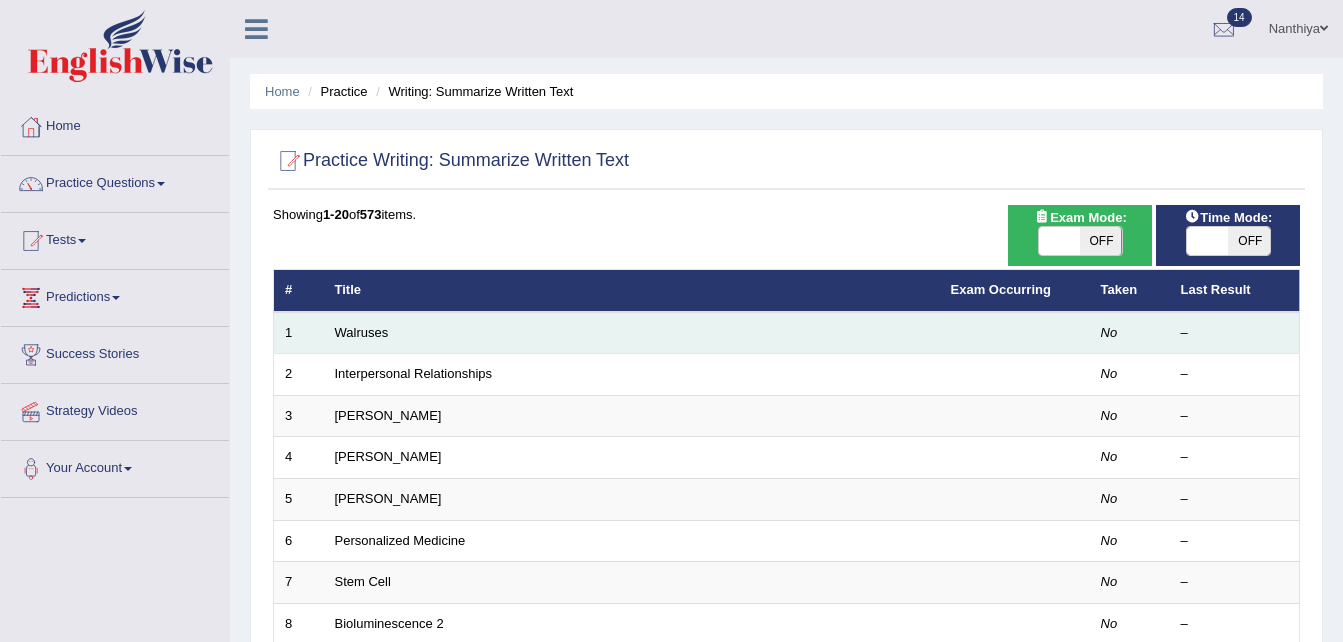 scroll, scrollTop: 0, scrollLeft: 0, axis: both 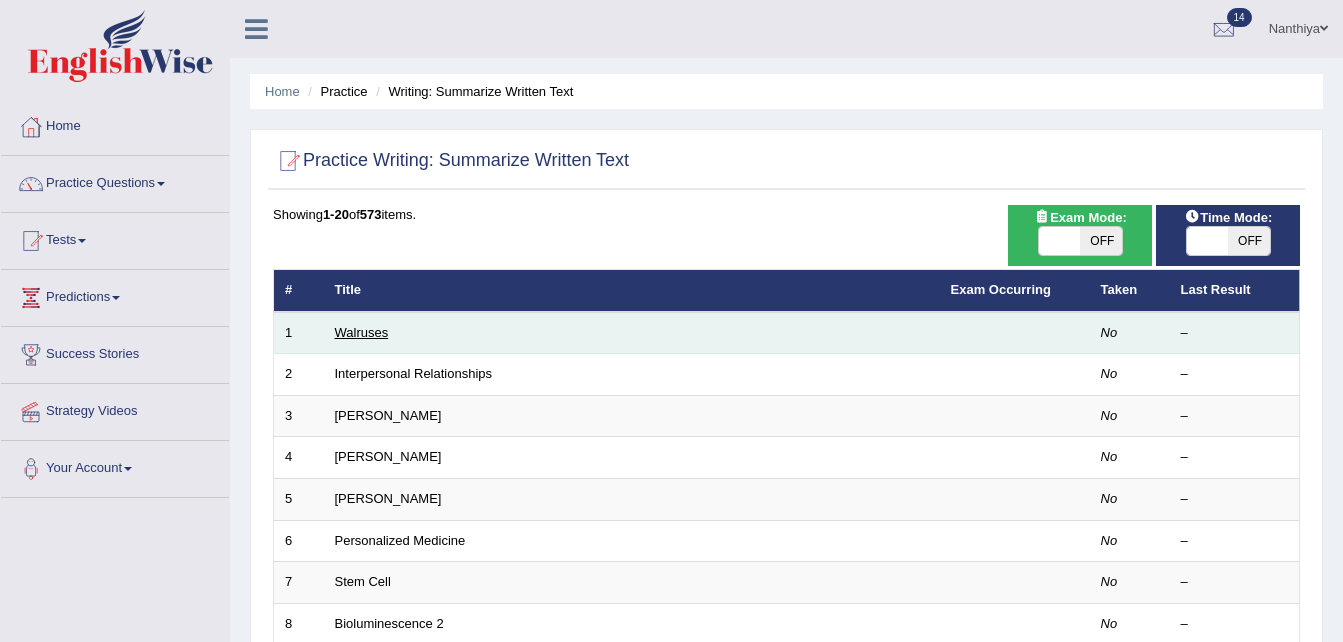 click on "Walruses" at bounding box center (362, 332) 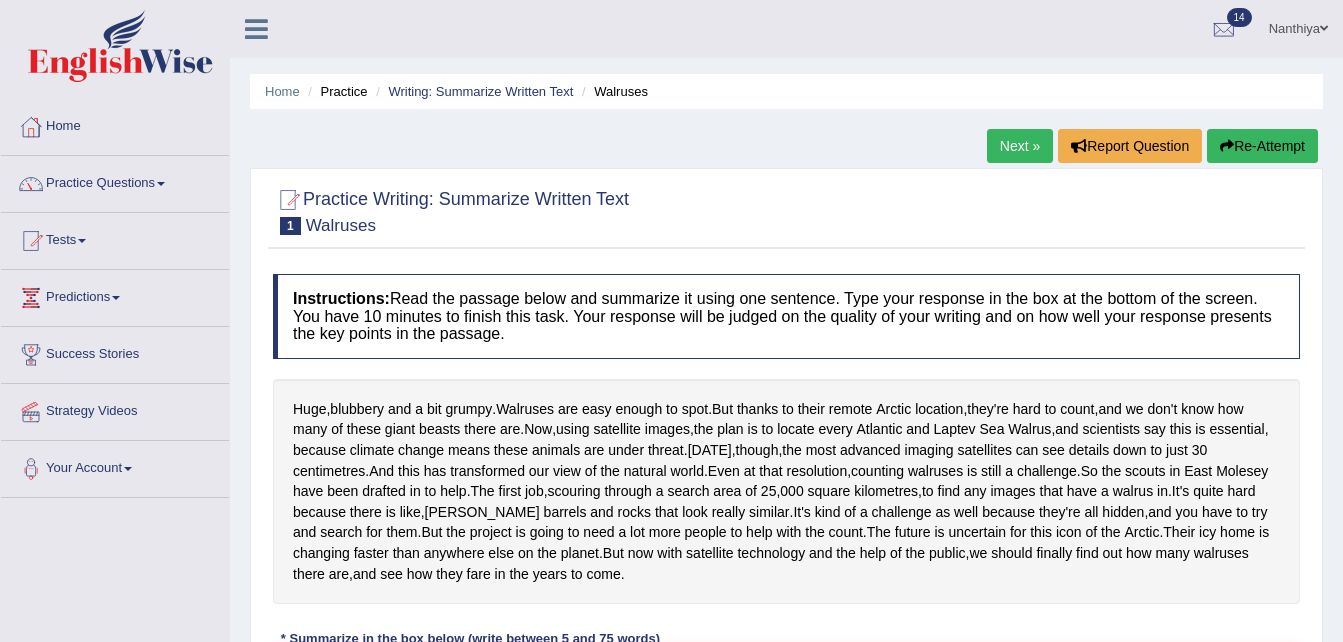 scroll, scrollTop: 0, scrollLeft: 0, axis: both 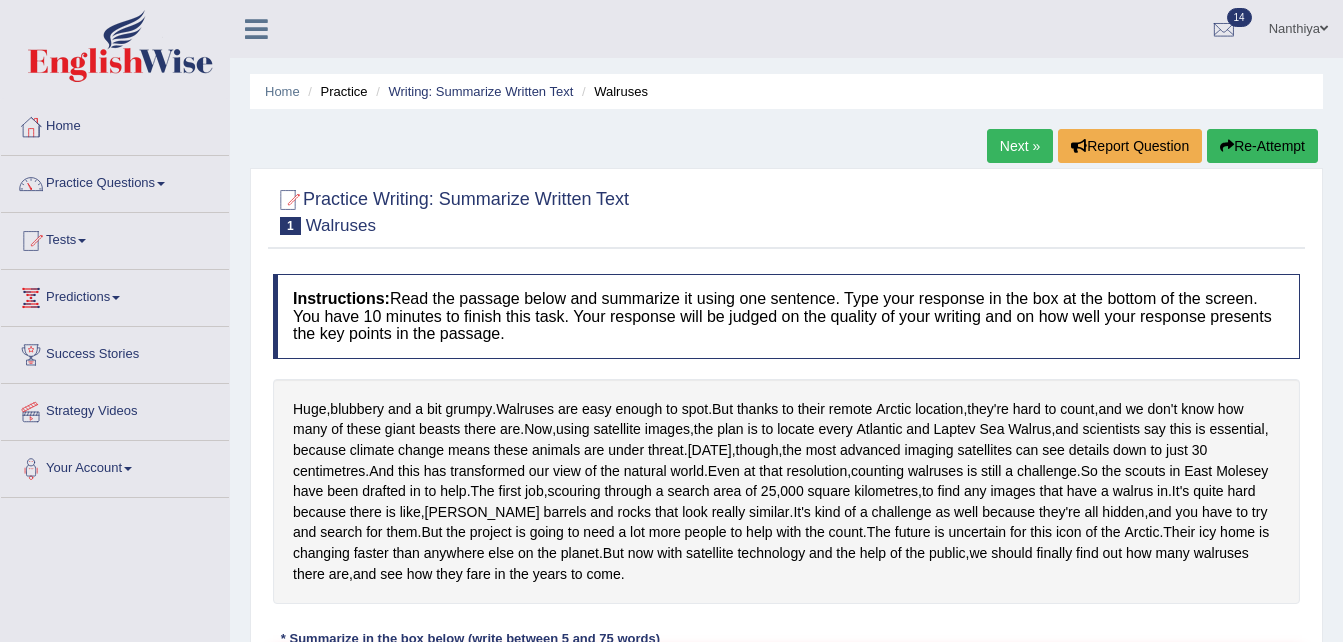 click on "Next »" at bounding box center [1020, 146] 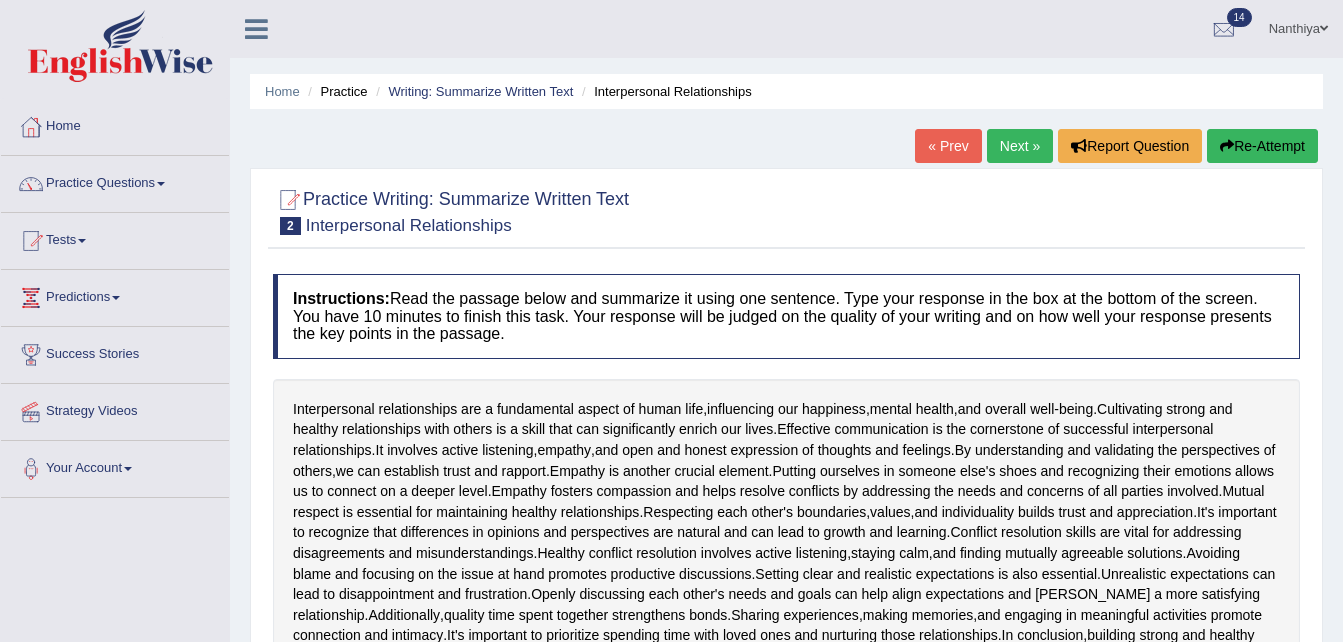 scroll, scrollTop: 0, scrollLeft: 0, axis: both 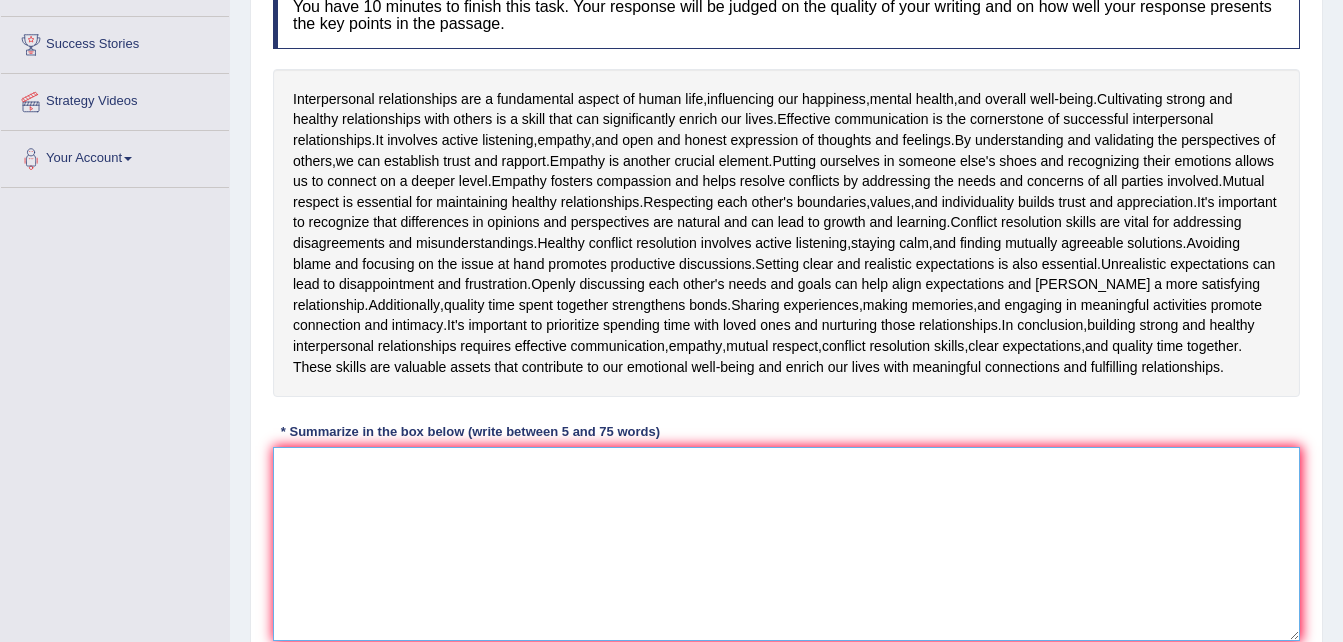 click at bounding box center [786, 544] 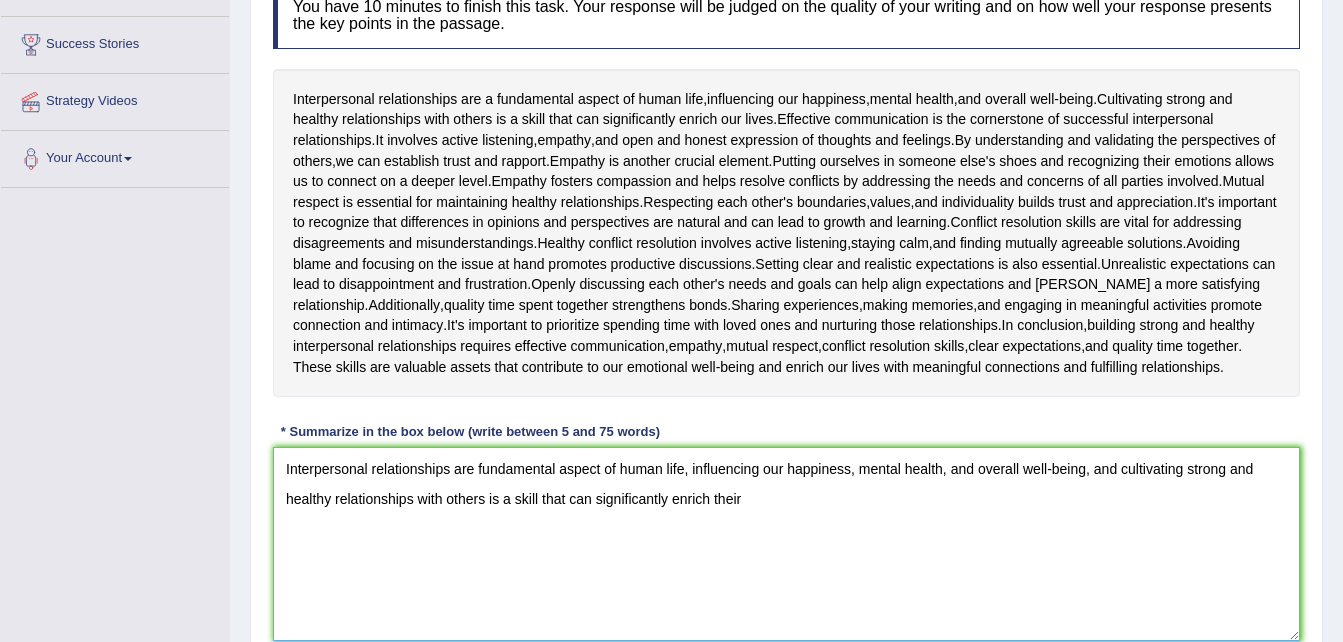 click on "Interpersonal relationships are fundamental aspect of human life, influencing our happiness, mental health, and overall well-being, and cultivating strong and healthy relationships with others is a skill that can significantly enrich their" at bounding box center [786, 544] 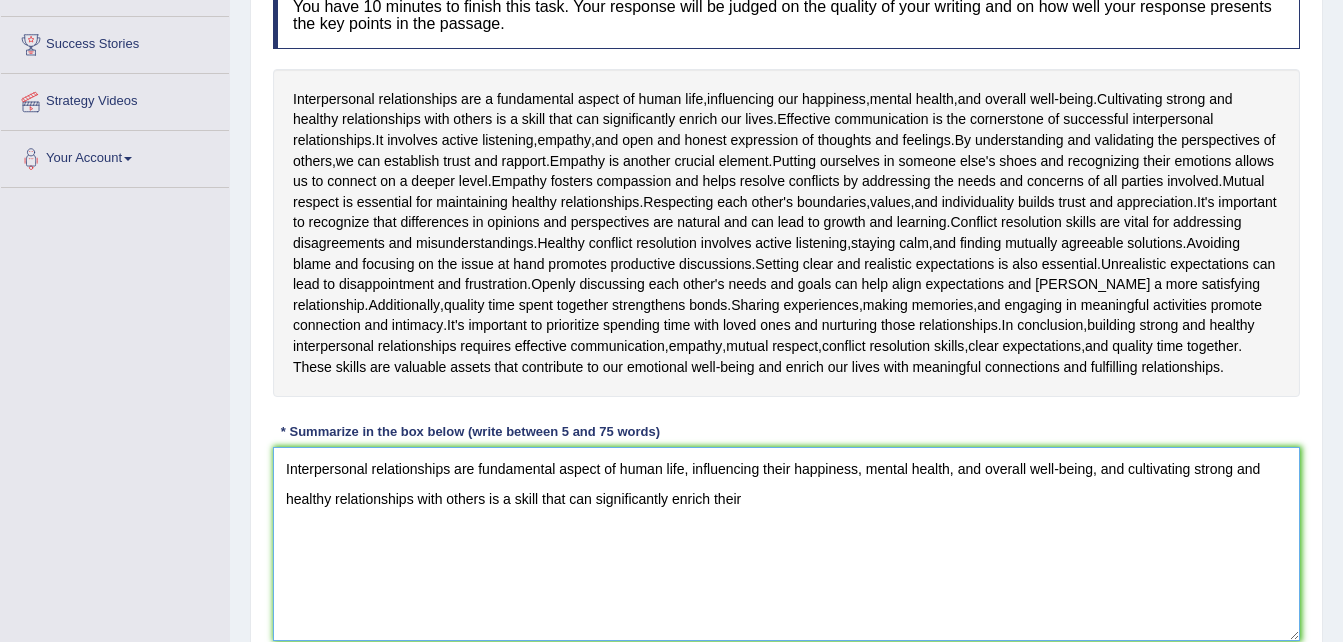 click on "Interpersonal relationships are fundamental aspect of human life, influencing their happiness, mental health, and overall well-being, and cultivating strong and healthy relationships with others is a skill that can significantly enrich their" at bounding box center [786, 544] 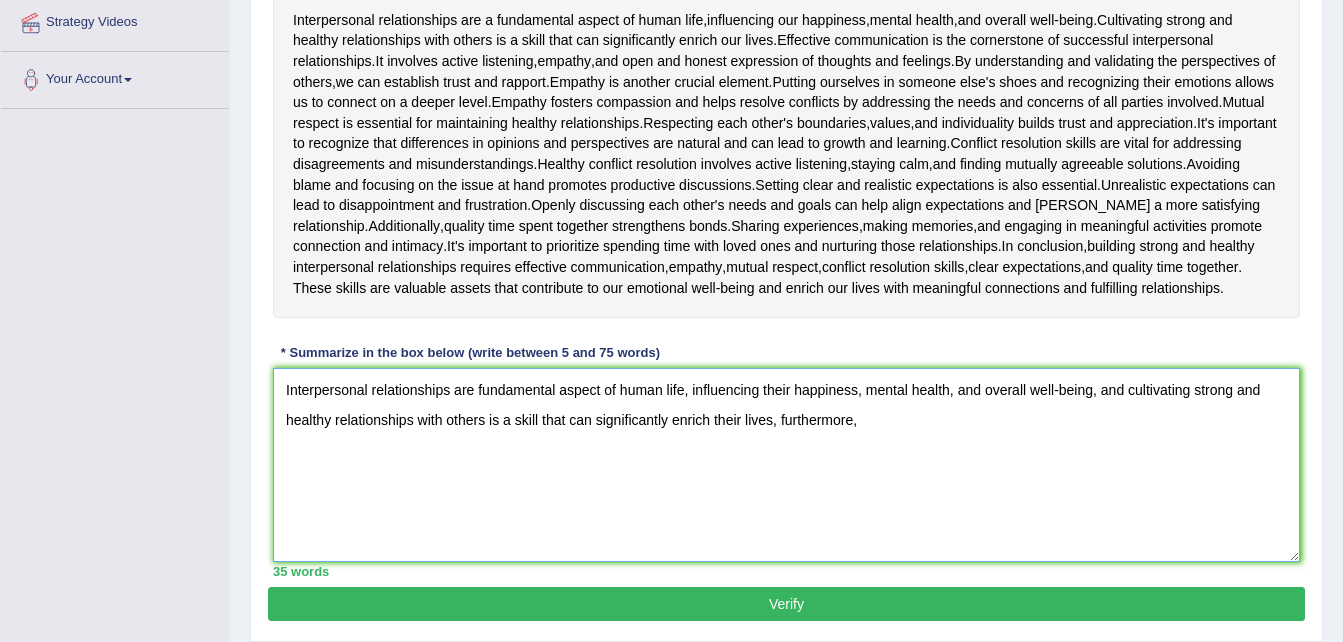 scroll, scrollTop: 391, scrollLeft: 0, axis: vertical 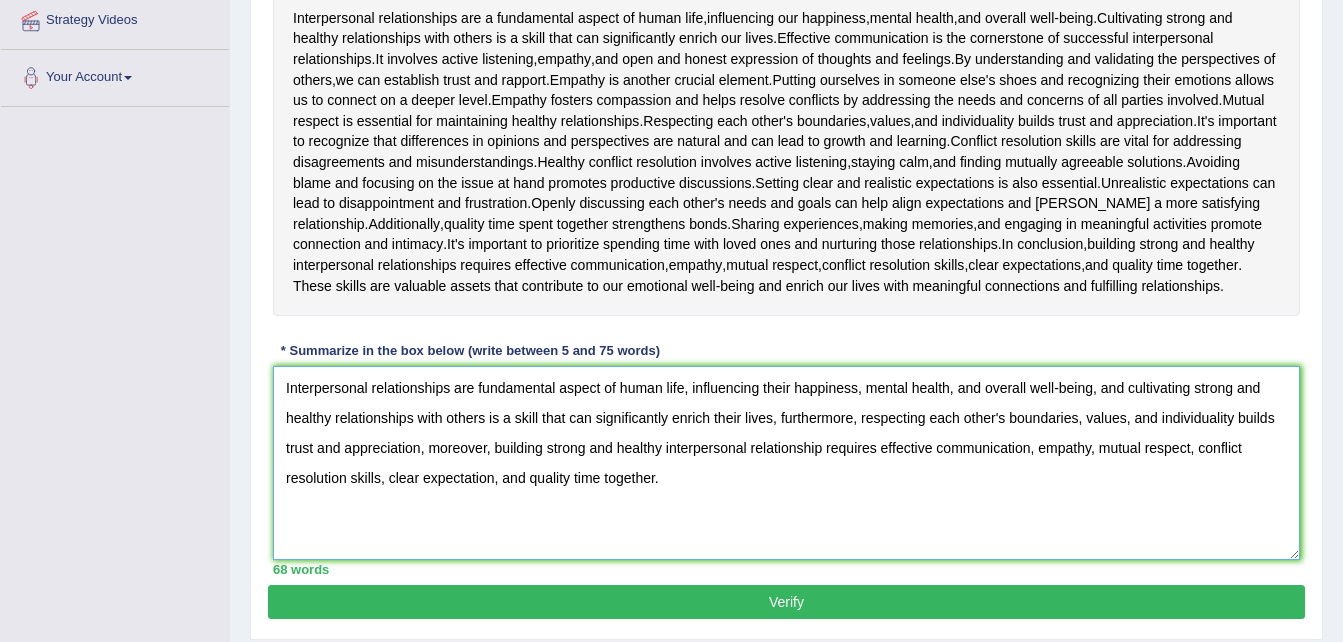 type on "Interpersonal relationships are fundamental aspect of human life, influencing their happiness, mental health, and overall well-being, and cultivating strong and healthy relationships with others is a skill that can significantly enrich their lives, furthermore, respecting each other's boundaries, values, and individuality builds trust and appreciation, moreover, building strong and healthy interpersonal relationship requires effective communication, empathy, mutual respect, conflict resolution skills, clear expectation, and quality time together." 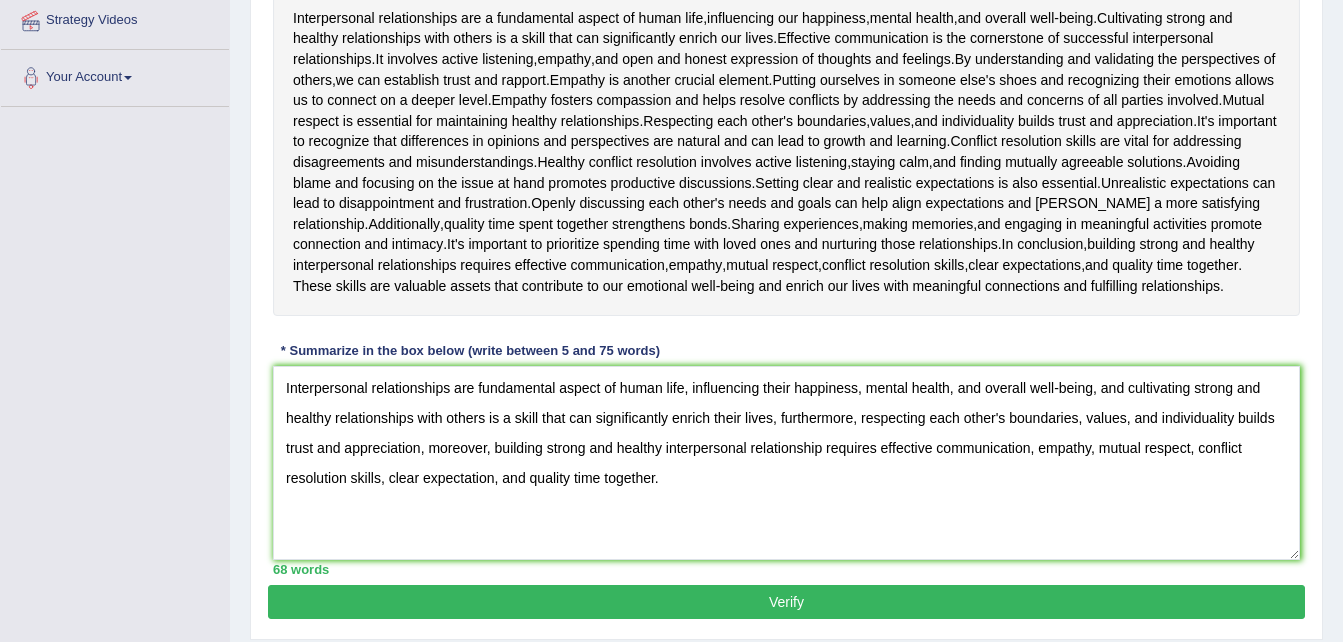 click on "Verify" at bounding box center [786, 602] 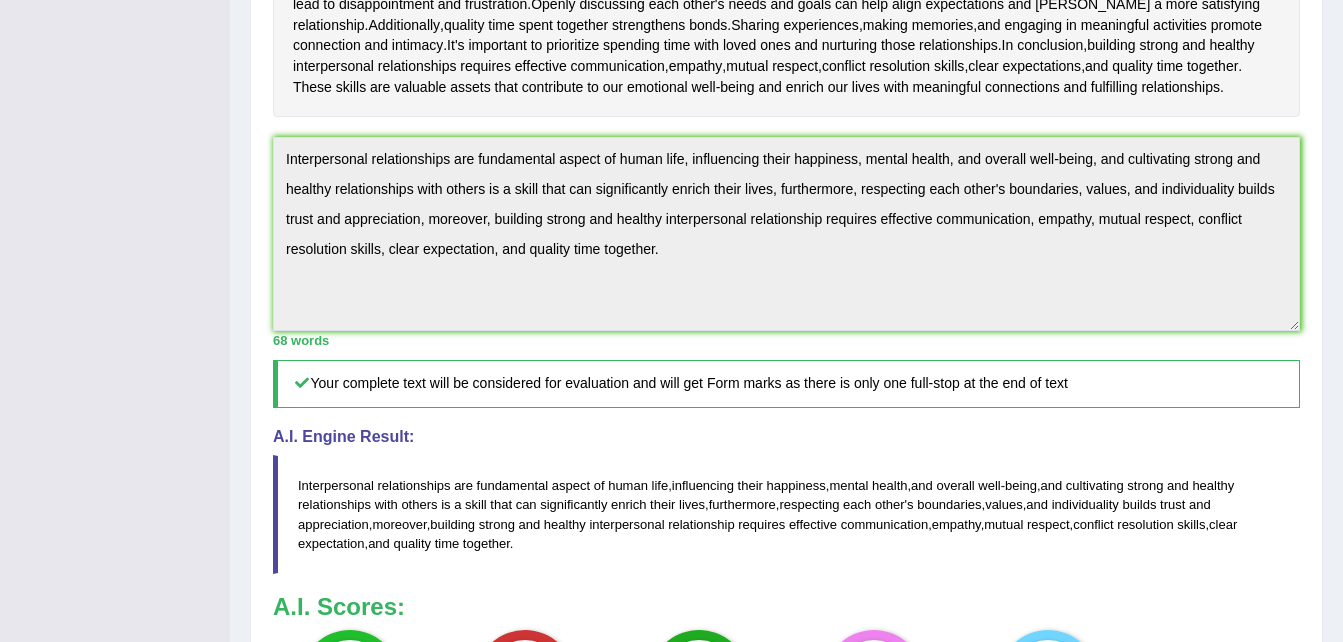 scroll, scrollTop: 13, scrollLeft: 0, axis: vertical 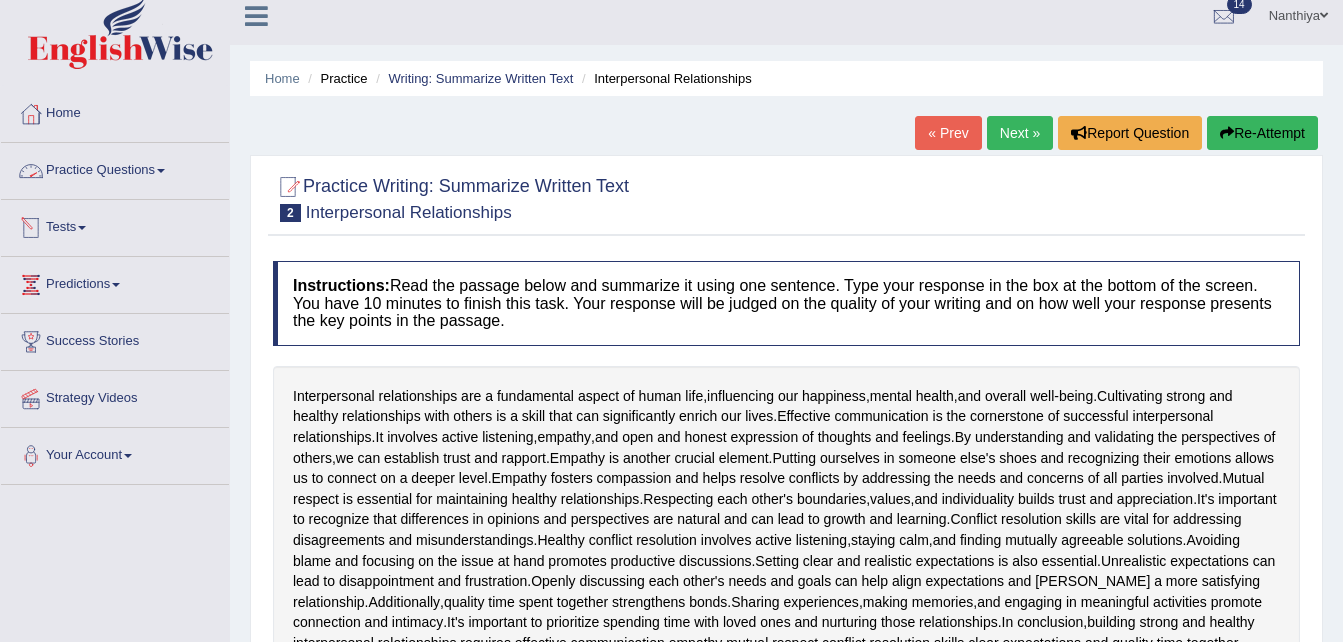 click on "Practice Questions" at bounding box center (115, 168) 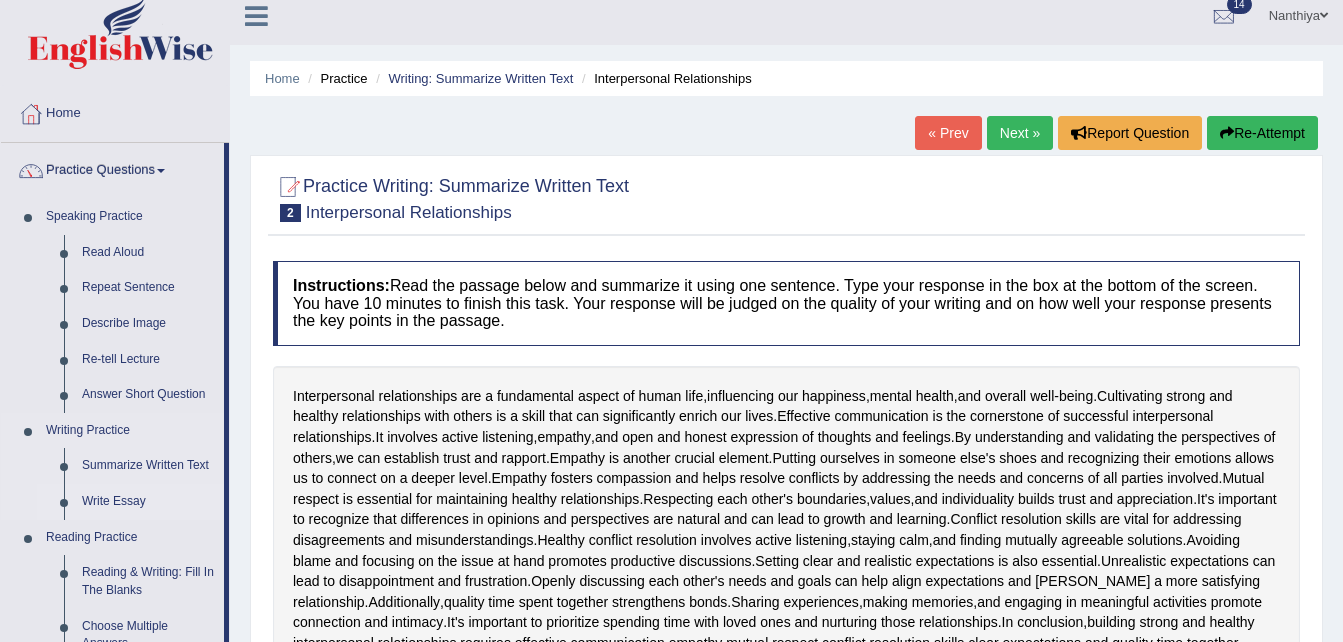 click on "Write Essay" at bounding box center [148, 502] 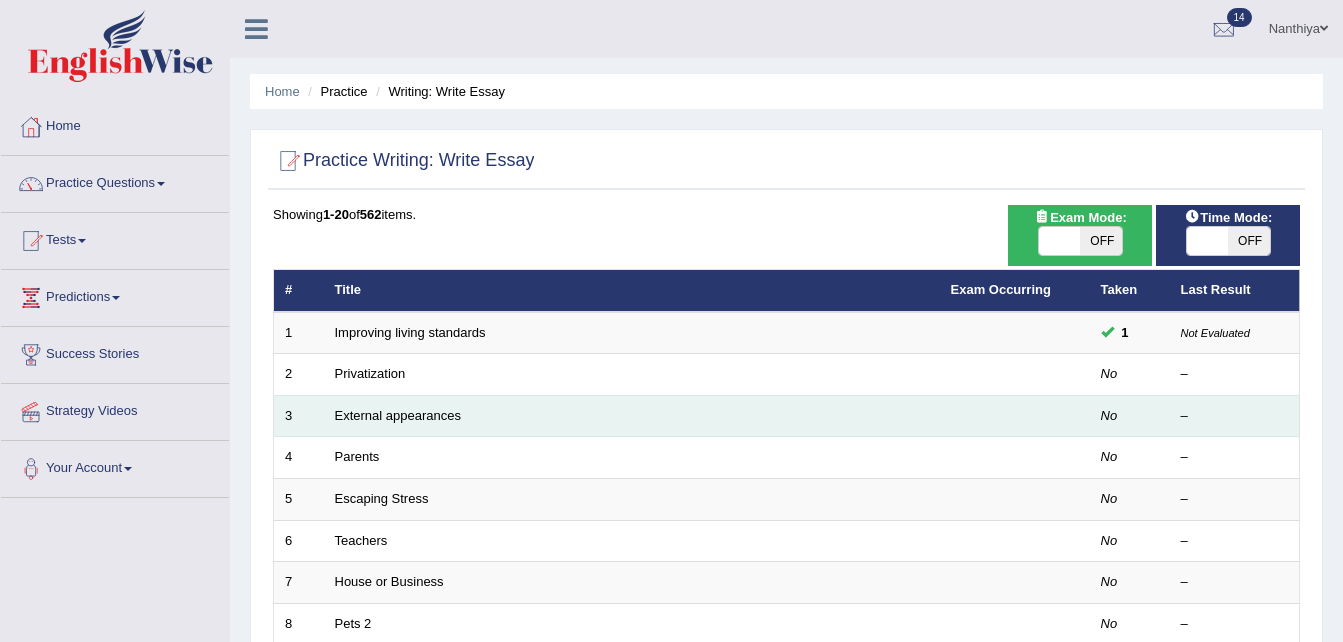scroll, scrollTop: 0, scrollLeft: 0, axis: both 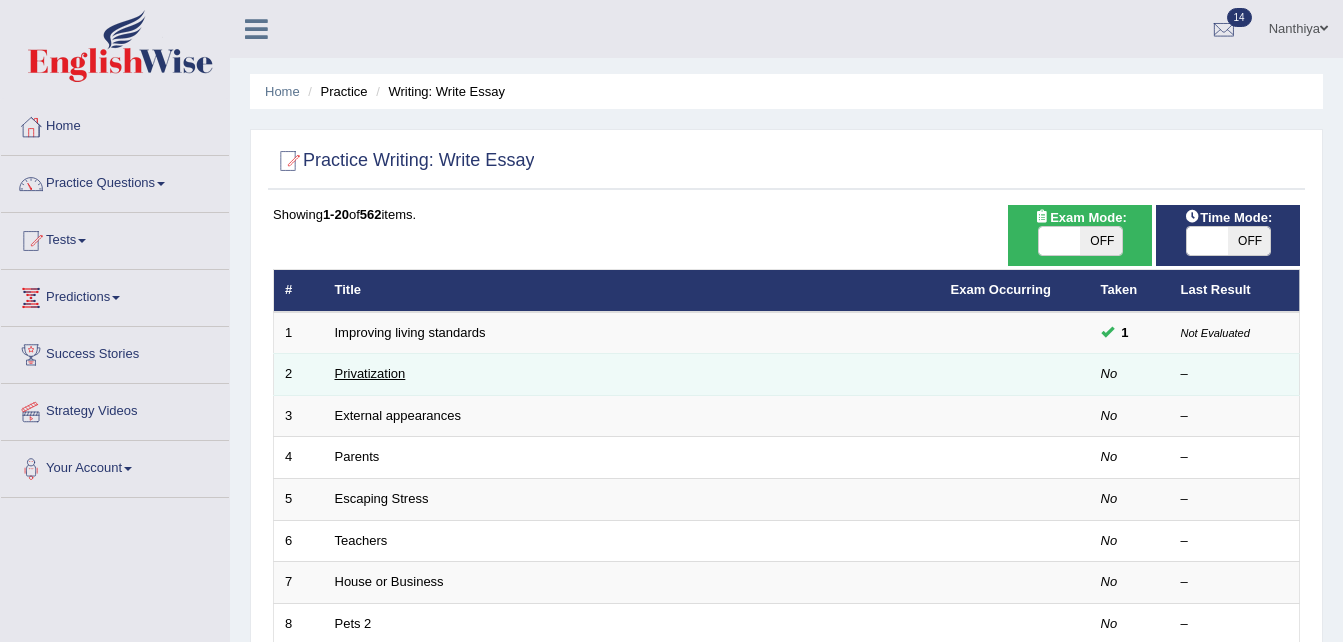 click on "Privatization" at bounding box center [370, 373] 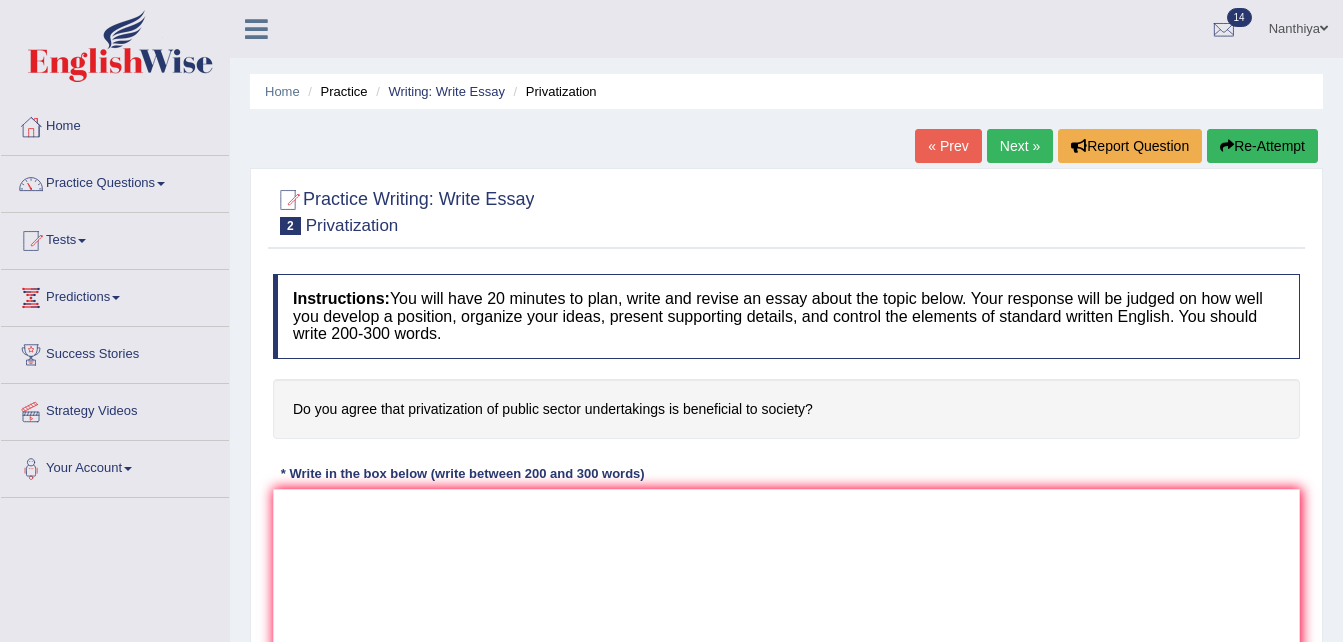 scroll, scrollTop: 0, scrollLeft: 0, axis: both 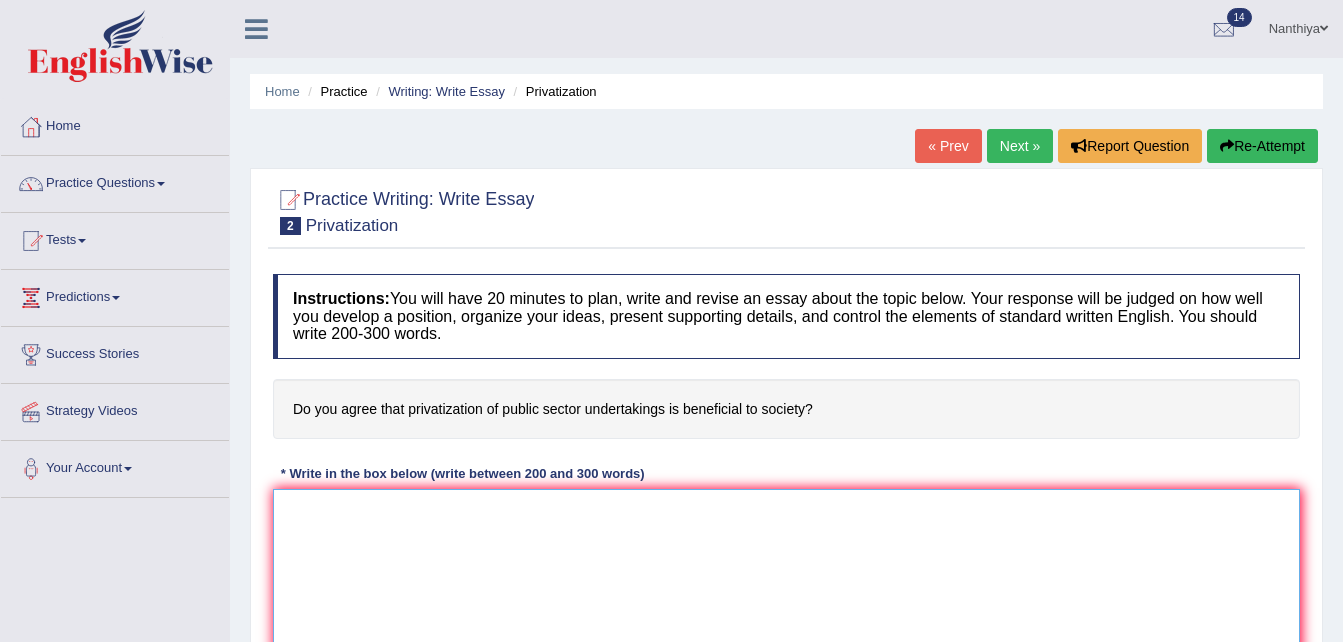click at bounding box center [786, 586] 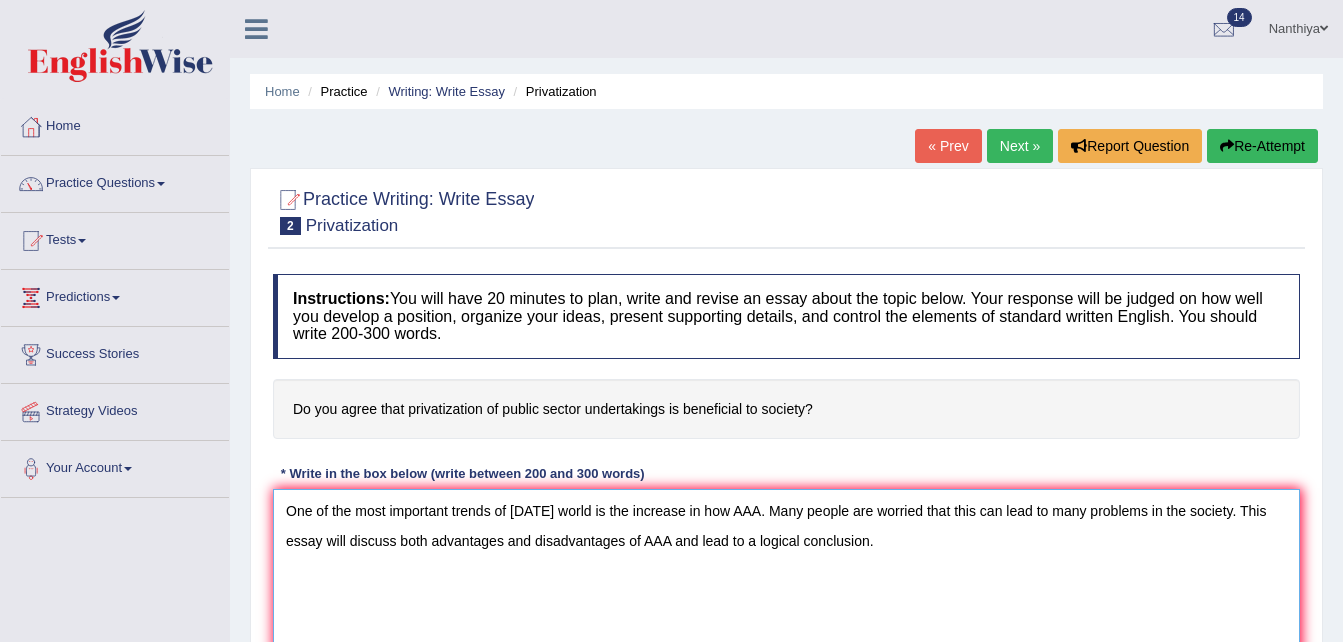 click on "One of the most important trends of [DATE] world is the increase in how AAA. Many people are worried that this can lead to many problems in the society. This essay will discuss both advantages and disadvantages of AAA and lead to a logical conclusion." at bounding box center (786, 586) 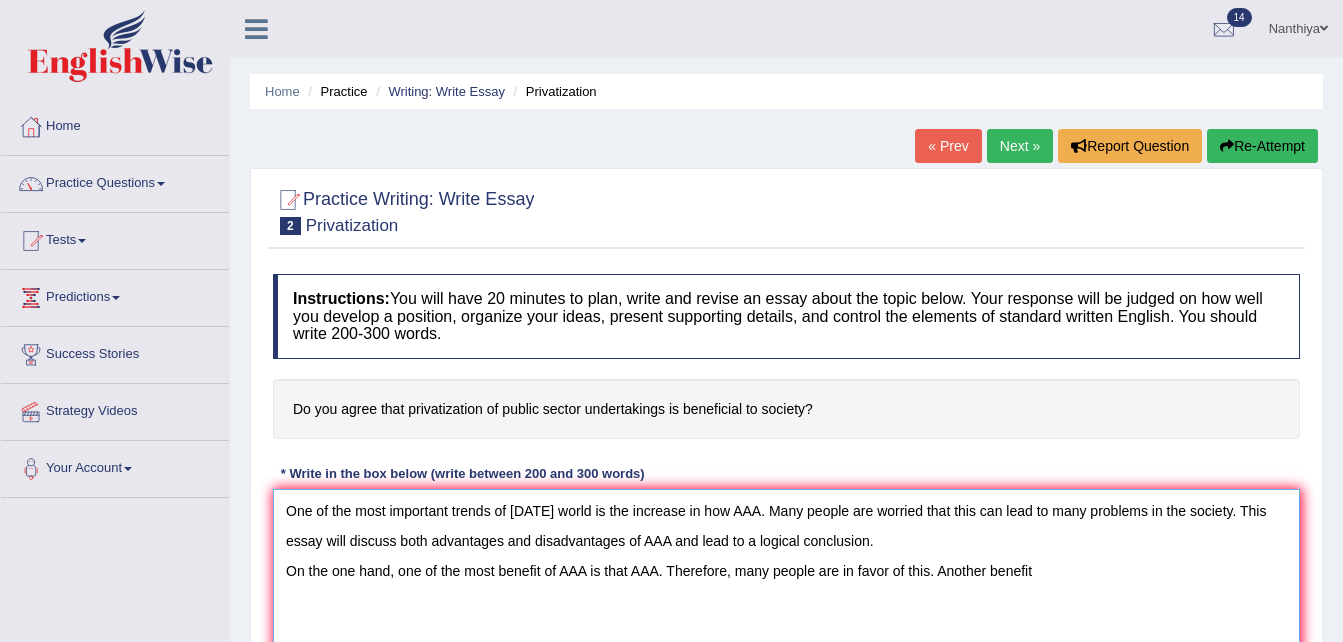 click on "One of the most important trends of [DATE] world is the increase in how AAA. Many people are worried that this can lead to many problems in the society. This essay will discuss both advantages and disadvantages of AAA and lead to a logical conclusion.
On the one hand, one of the most benefit of AAA is that AAA. Therefore, many people are in favor of this. Another benefit" at bounding box center [786, 586] 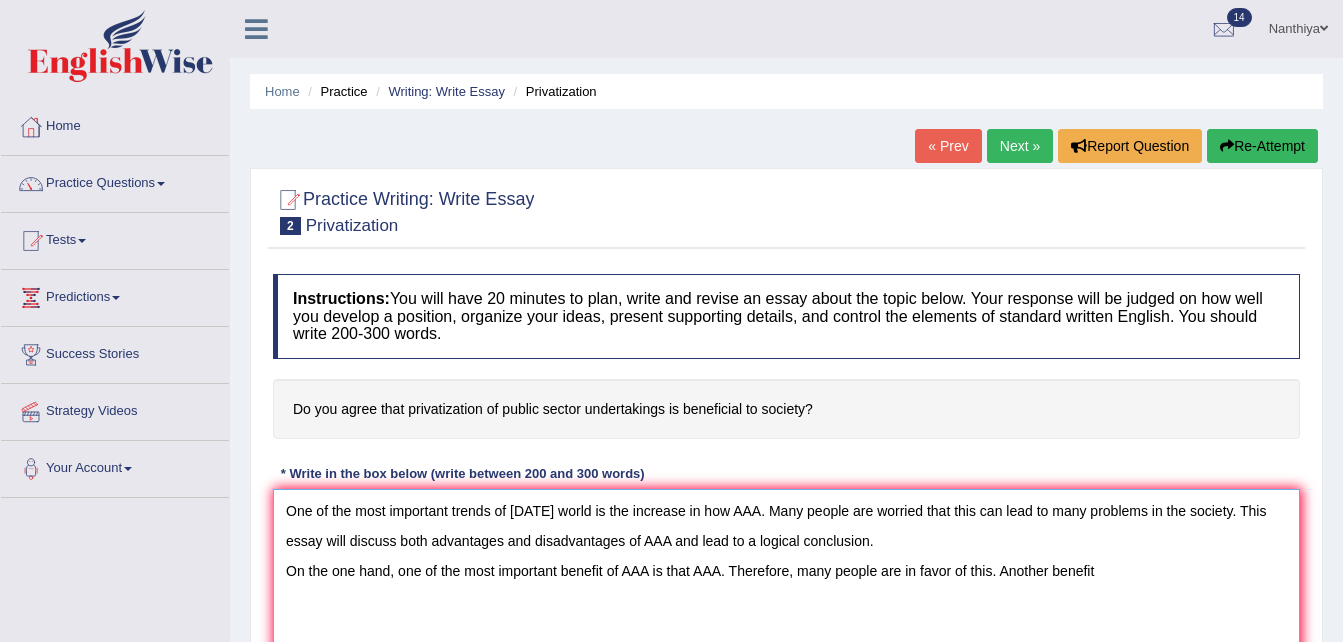 click on "One of the most important trends of [DATE] world is the increase in how AAA. Many people are worried that this can lead to many problems in the society. This essay will discuss both advantages and disadvantages of AAA and lead to a logical conclusion.
On the one hand, one of the most important benefit of AAA is that AAA. Therefore, many people are in favor of this. Another benefit" at bounding box center (786, 586) 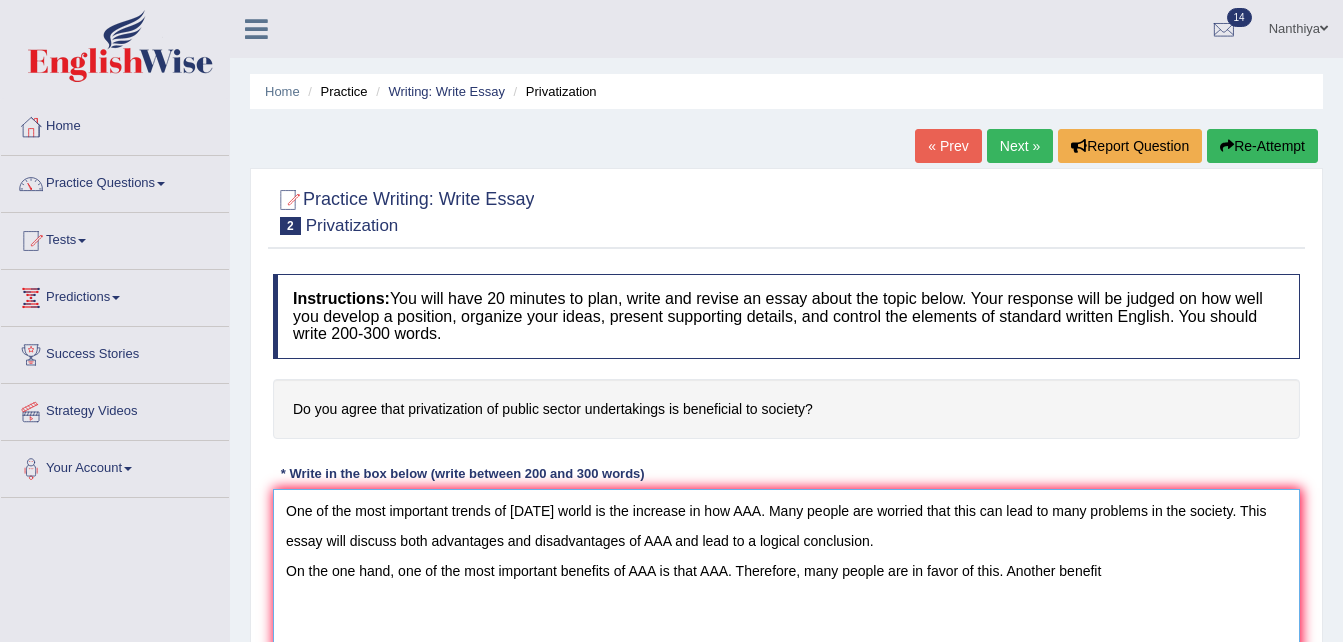 click on "One of the most important trends of [DATE] world is the increase in how AAA. Many people are worried that this can lead to many problems in the society. This essay will discuss both advantages and disadvantages of AAA and lead to a logical conclusion.
On the one hand, one of the most important benefits of AAA is that AAA. Therefore, many people are in favor of this. Another benefit" at bounding box center (786, 586) 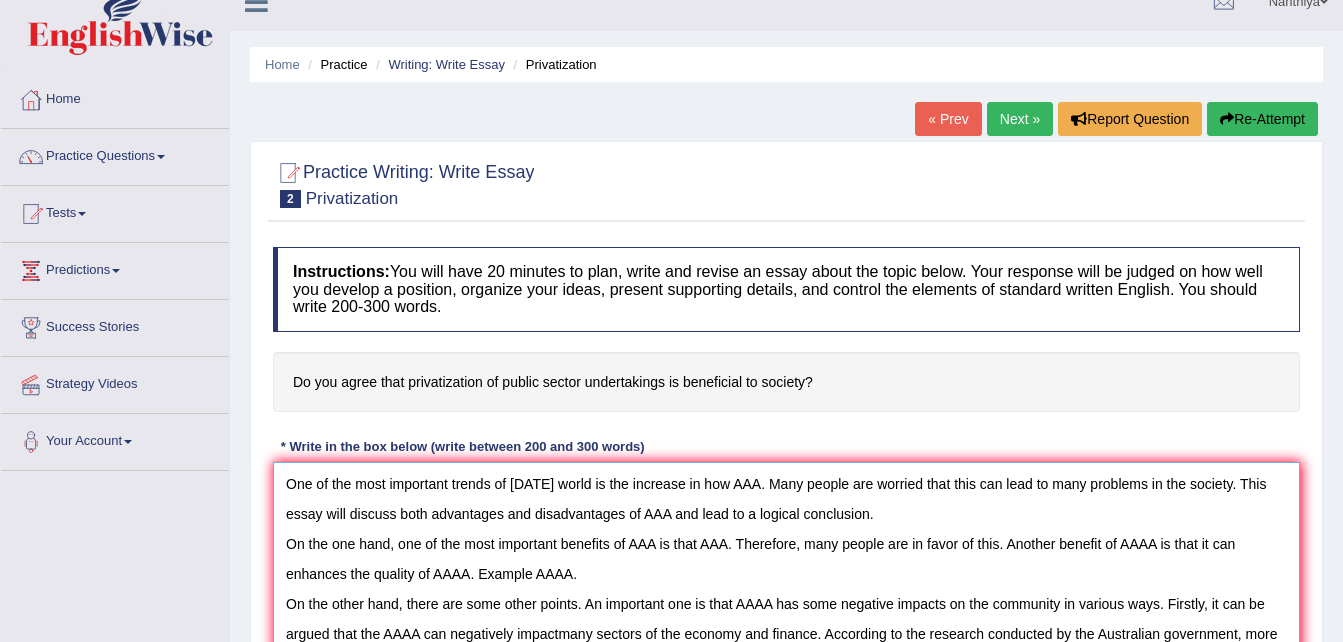 scroll, scrollTop: 40, scrollLeft: 0, axis: vertical 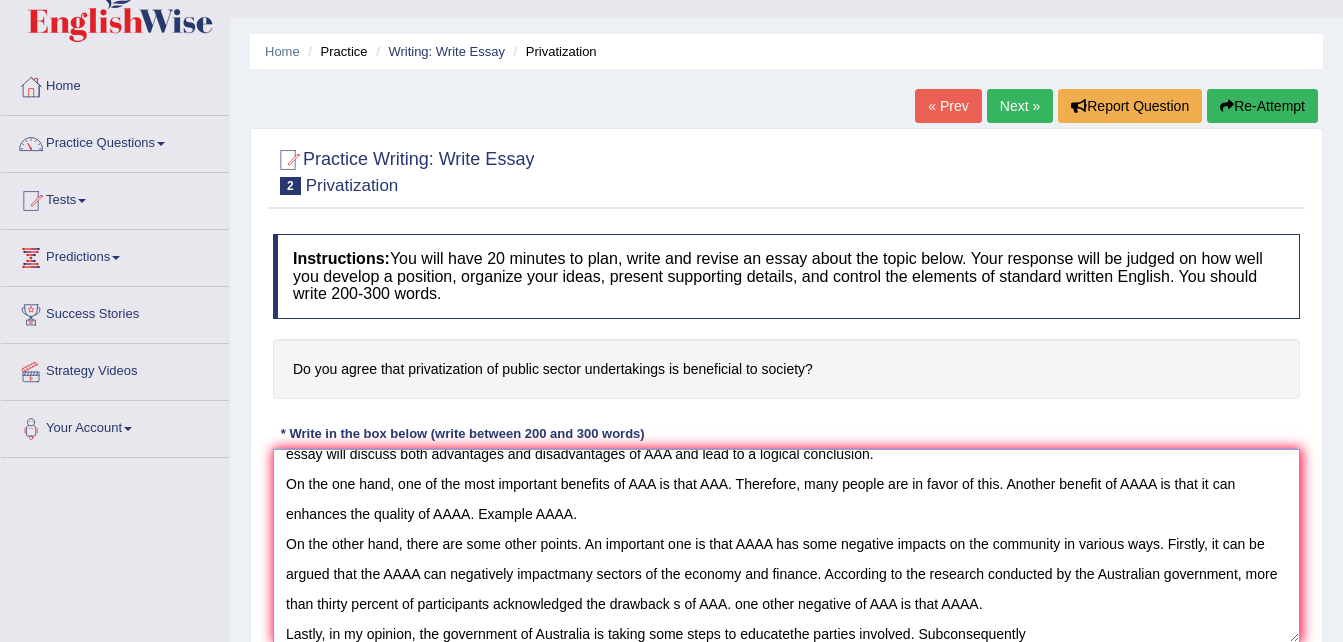 click on "One of the most important trends of [DATE] world is the increase in how AAA. Many people are worried that this can lead to many problems in the society. This essay will discuss both advantages and disadvantages of AAA and lead to a logical conclusion.
On the one hand, one of the most important benefits of AAA is that AAA. Therefore, many people are in favor of this. Another benefit of AAAA is that it can enhances the quality of AAAA. Example AAAA.
On the other hand, there are some other points. An important one is that AAAA has some negative impacts on the community in various ways. Firstly, it can be argued that the AAAA can negatively impactmany sectors of the economy and finance. According to the research conducted by the Australian government, more than thirty percent of participants acknowledged the drawback s of AAA. one other negative of AAA is that AAAA.
Lastly, in my opinion, the government of Australia is taking some steps to educatethe parties involved. Subconsequently" at bounding box center [786, 546] 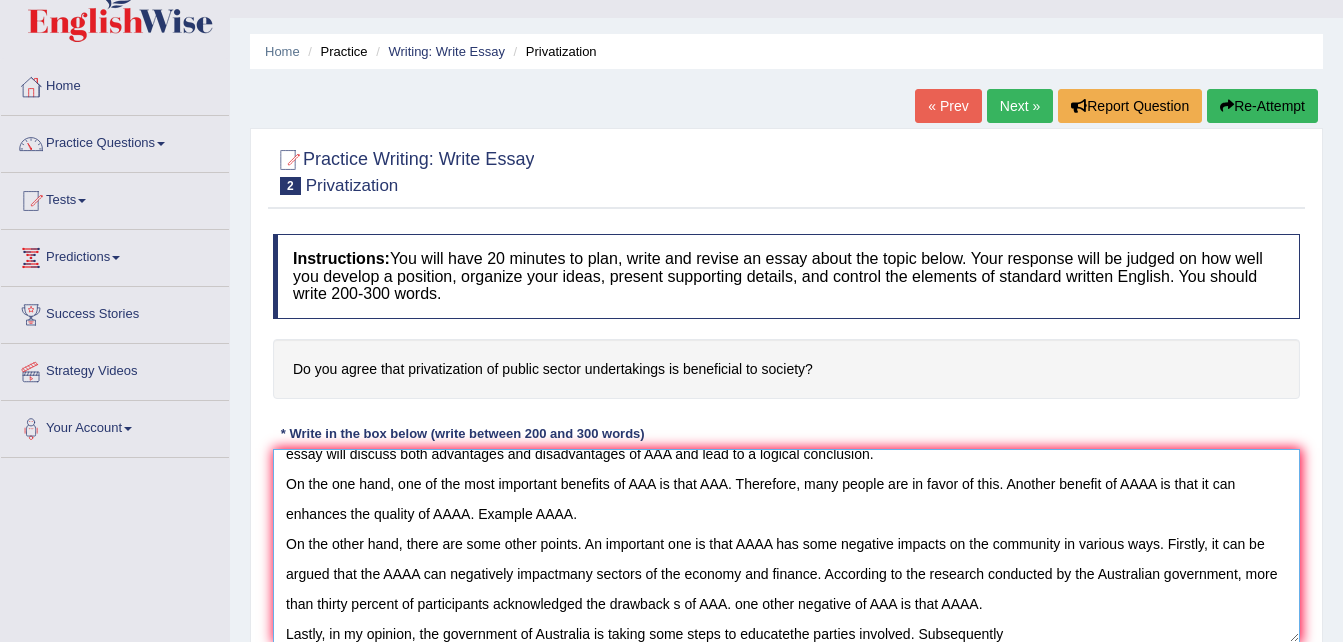 click on "One of the most important trends of [DATE] world is the increase in how AAA. Many people are worried that this can lead to many problems in the society. This essay will discuss both advantages and disadvantages of AAA and lead to a logical conclusion.
On the one hand, one of the most important benefits of AAA is that AAA. Therefore, many people are in favor of this. Another benefit of AAAA is that it can enhances the quality of AAAA. Example AAAA.
On the other hand, there are some other points. An important one is that AAAA has some negative impacts on the community in various ways. Firstly, it can be argued that the AAAA can negatively impactmany sectors of the economy and finance. According to the research conducted by the Australian government, more than thirty percent of participants acknowledged the drawback s of AAA. one other negative of AAA is that AAAA.
Lastly, in my opinion, the government of Australia is taking some steps to educatethe parties involved. Subsequently" at bounding box center [786, 546] 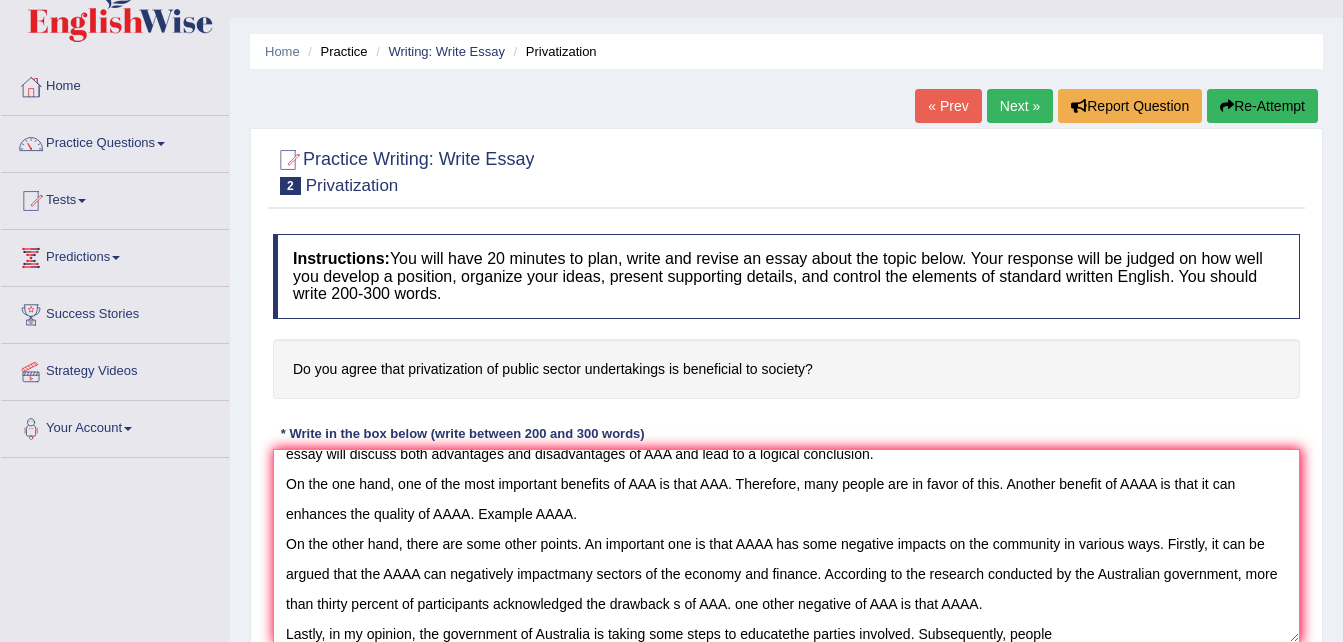 click on "One of the most important trends of [DATE] world is the increase in how AAA. Many people are worried that this can lead to many problems in the society. This essay will discuss both advantages and disadvantages of AAA and lead to a logical conclusion.
On the one hand, one of the most important benefits of AAA is that AAA. Therefore, many people are in favor of this. Another benefit of AAAA is that it can enhances the quality of AAAA. Example AAAA.
On the other hand, there are some other points. An important one is that AAAA has some negative impacts on the community in various ways. Firstly, it can be argued that the AAAA can negatively impactmany sectors of the economy and finance. According to the research conducted by the Australian government, more than thirty percent of participants acknowledged the drawback s of AAA. one other negative of AAA is that AAAA.
Lastly, in my opinion, the government of Australia is taking some steps to educatethe parties involved. Subsequently, people" at bounding box center (786, 546) 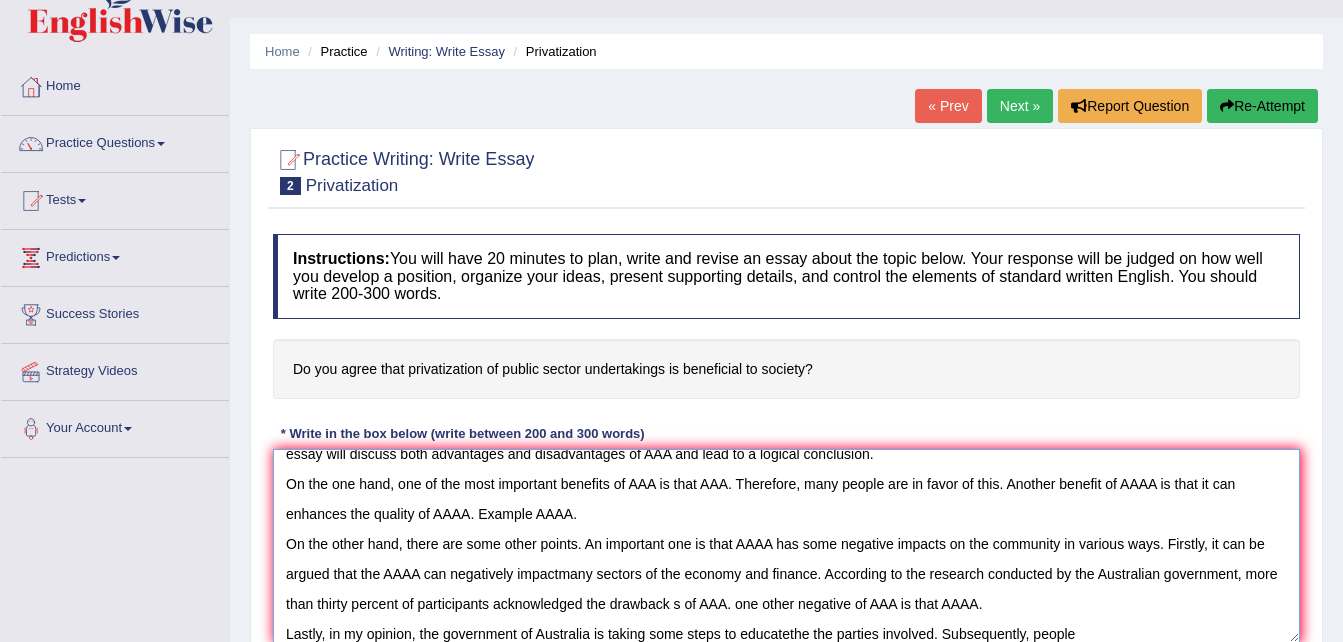 click on "One of the most important trends of [DATE] world is the increase in how AAA. Many people are worried that this can lead to many problems in the society. This essay will discuss both advantages and disadvantages of AAA and lead to a logical conclusion.
On the one hand, one of the most important benefits of AAA is that AAA. Therefore, many people are in favor of this. Another benefit of AAAA is that it can enhances the quality of AAAA. Example AAAA.
On the other hand, there are some other points. An important one is that AAAA has some negative impacts on the community in various ways. Firstly, it can be argued that the AAAA can negatively impactmany sectors of the economy and finance. According to the research conducted by the Australian government, more than thirty percent of participants acknowledged the drawback s of AAA. one other negative of AAA is that AAAA.
Lastly, in my opinion, the government of Australia is taking some steps to educatethe the parties involved. Subsequently, people" at bounding box center (786, 546) 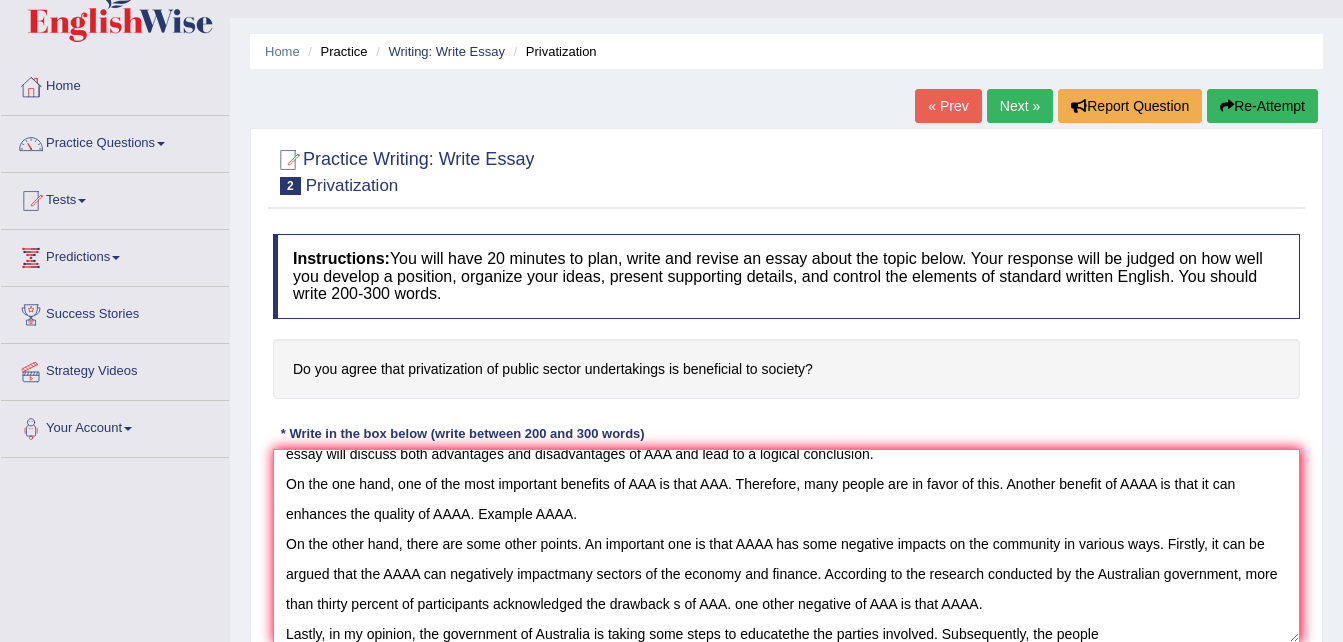 click on "One of the most important trends of [DATE] world is the increase in how AAA. Many people are worried that this can lead to many problems in the society. This essay will discuss both advantages and disadvantages of AAA and lead to a logical conclusion.
On the one hand, one of the most important benefits of AAA is that AAA. Therefore, many people are in favor of this. Another benefit of AAAA is that it can enhances the quality of AAAA. Example AAAA.
On the other hand, there are some other points. An important one is that AAAA has some negative impacts on the community in various ways. Firstly, it can be argued that the AAAA can negatively impactmany sectors of the economy and finance. According to the research conducted by the Australian government, more than thirty percent of participants acknowledged the drawback s of AAA. one other negative of AAA is that AAAA.
Lastly, in my opinion, the government of Australia is taking some steps to educatethe the parties involved. Subsequently, the people" at bounding box center (786, 546) 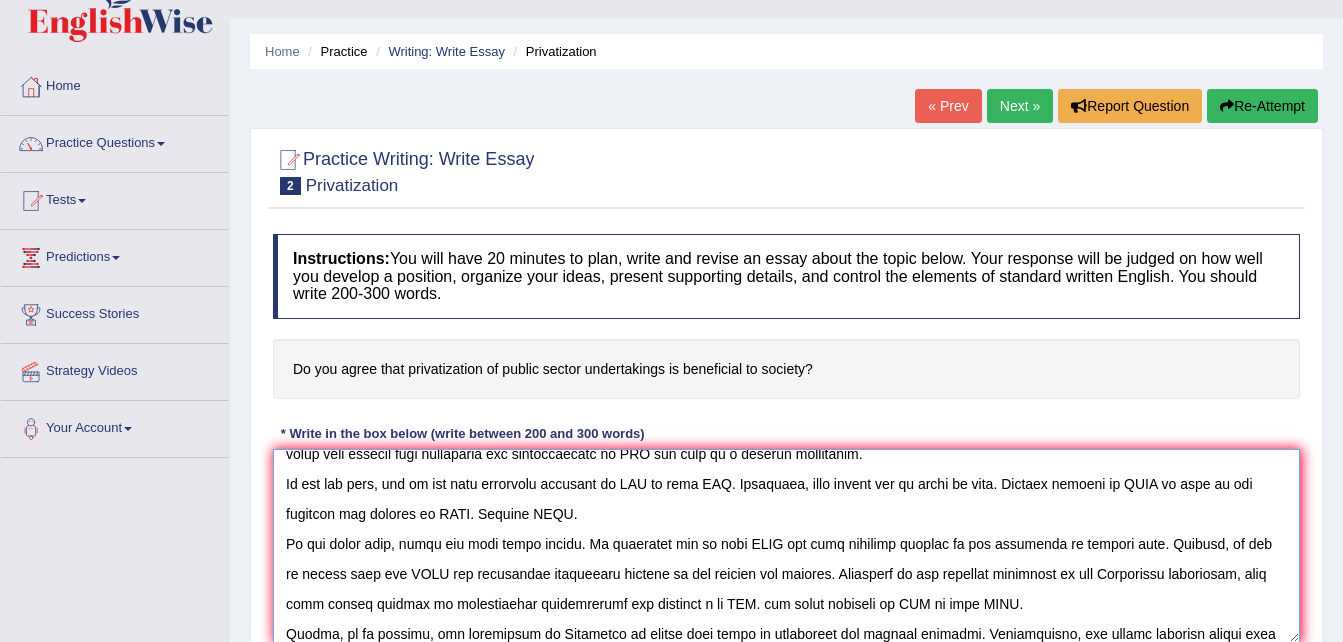 scroll, scrollTop: 77, scrollLeft: 0, axis: vertical 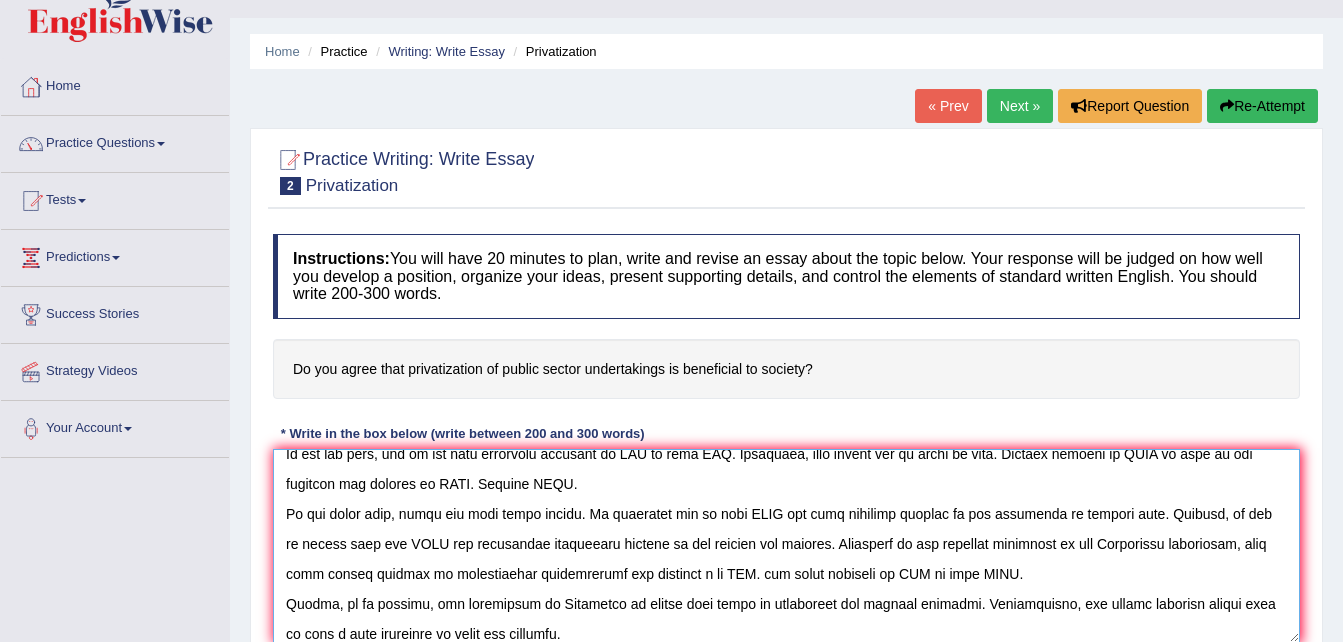 click at bounding box center (786, 546) 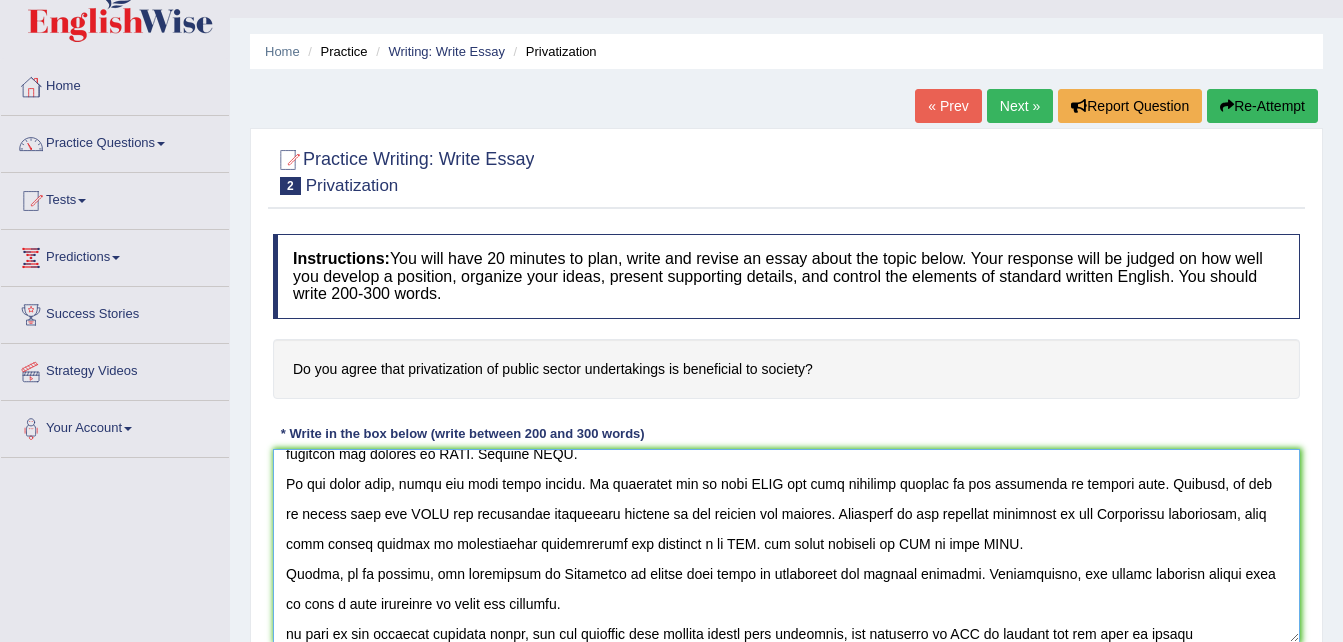 click at bounding box center (786, 546) 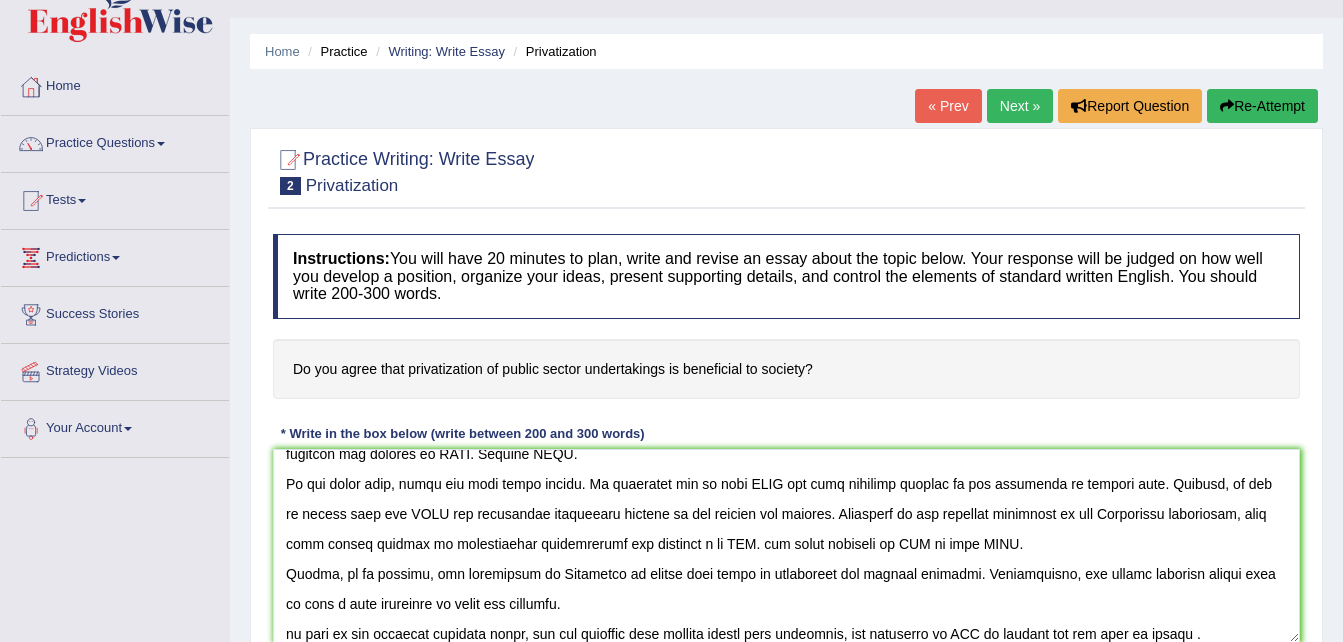click on "Instructions:  You will have 20 minutes to plan, write and revise an essay about the topic below. Your response will be judged on how well you develop a position, organize your ideas, present supporting details, and control the elements of standard written English. You should write 200-300 words.
Do you agree that privatization of public sector undertakings is beneficial to society? * Write in the box below (write between 200 and 300 words) 212 words Written Keywords: A.I. Engine Result: Processing..." at bounding box center (786, 446) 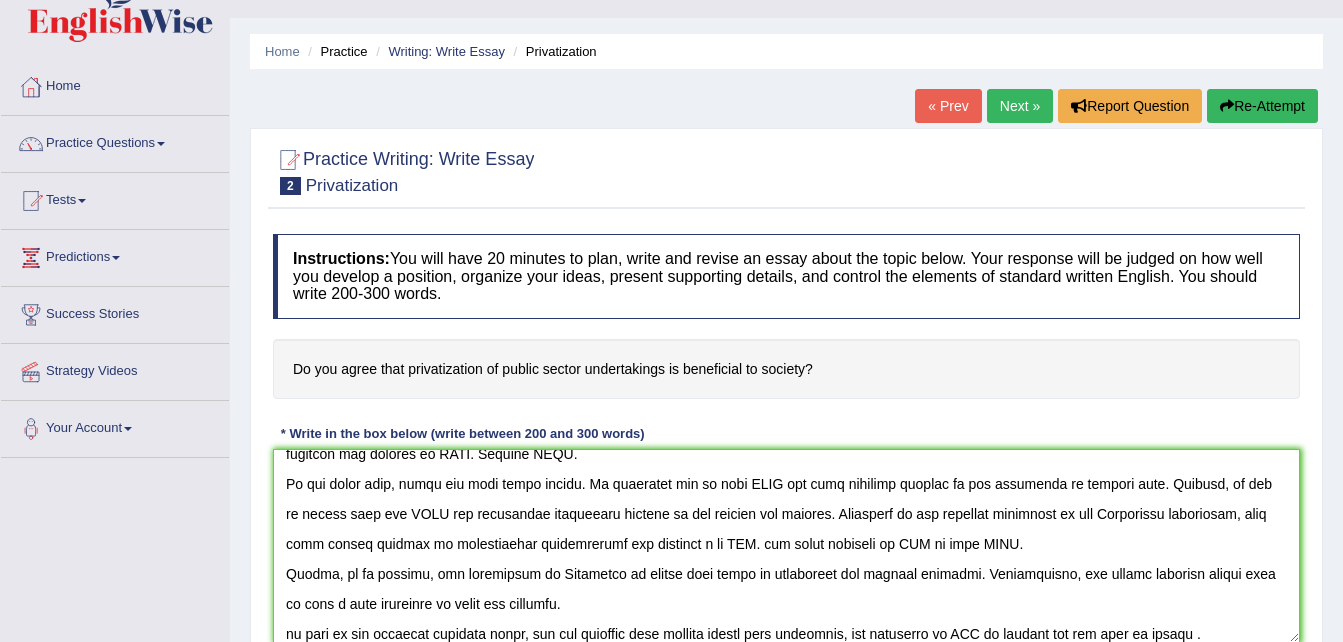 scroll, scrollTop: 0, scrollLeft: 0, axis: both 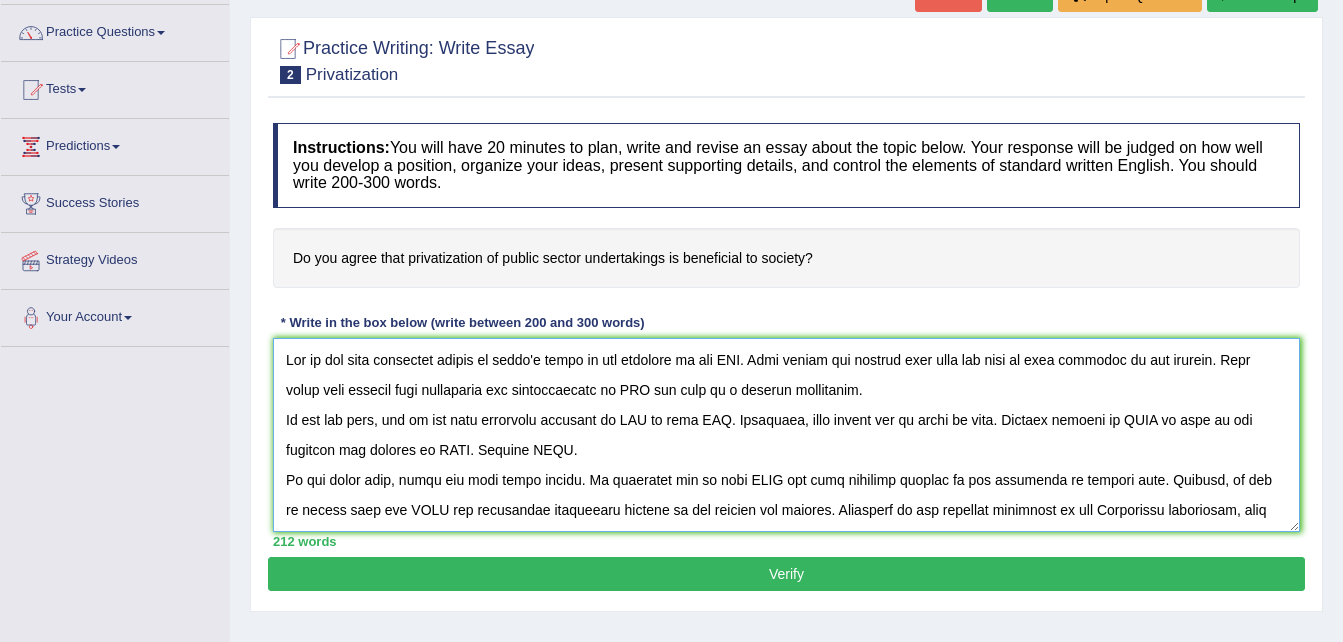 click at bounding box center [786, 435] 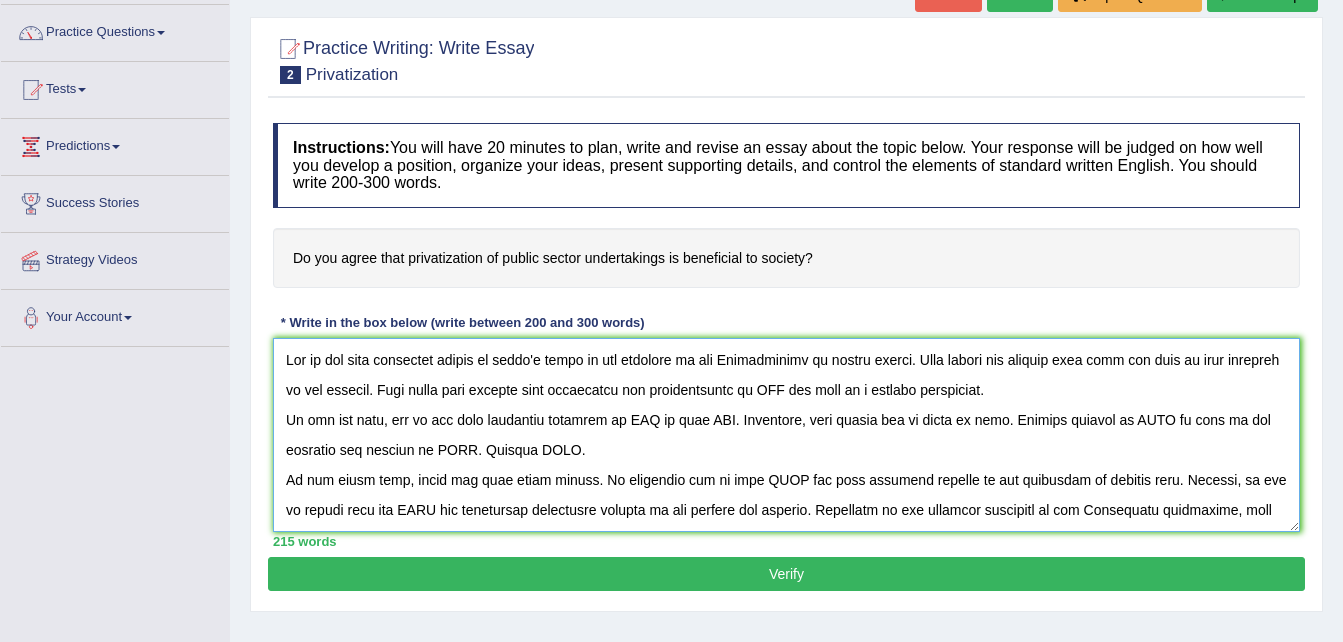 click at bounding box center [786, 435] 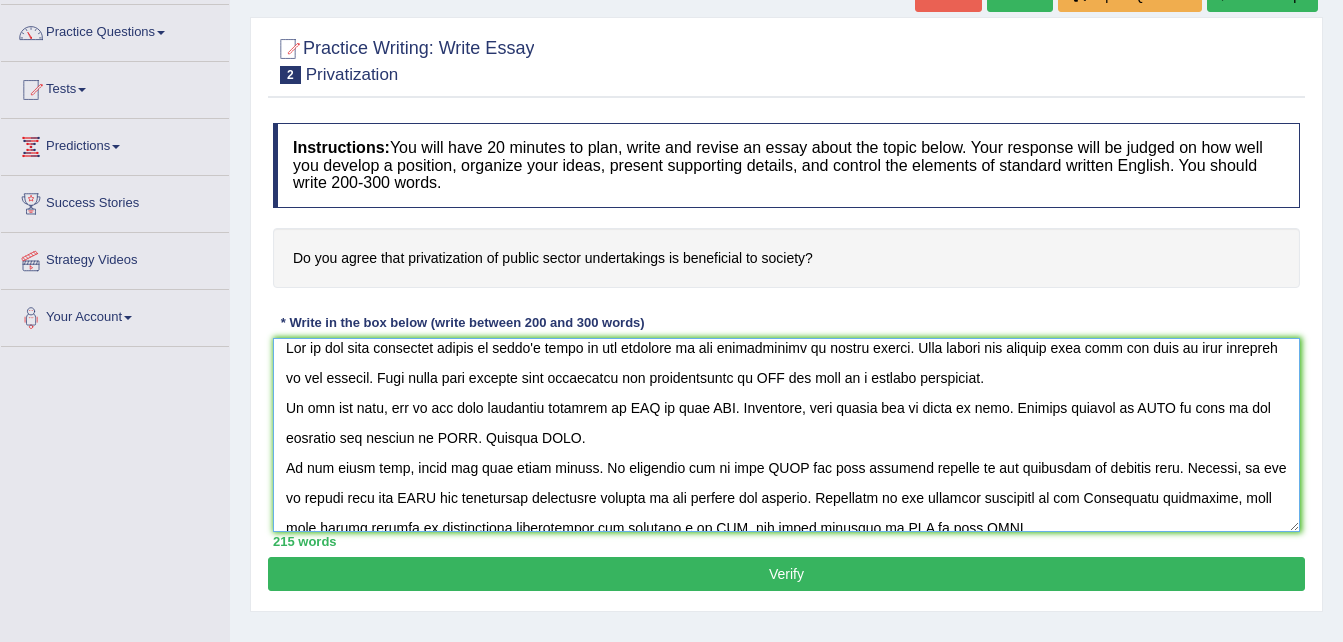 scroll, scrollTop: 0, scrollLeft: 0, axis: both 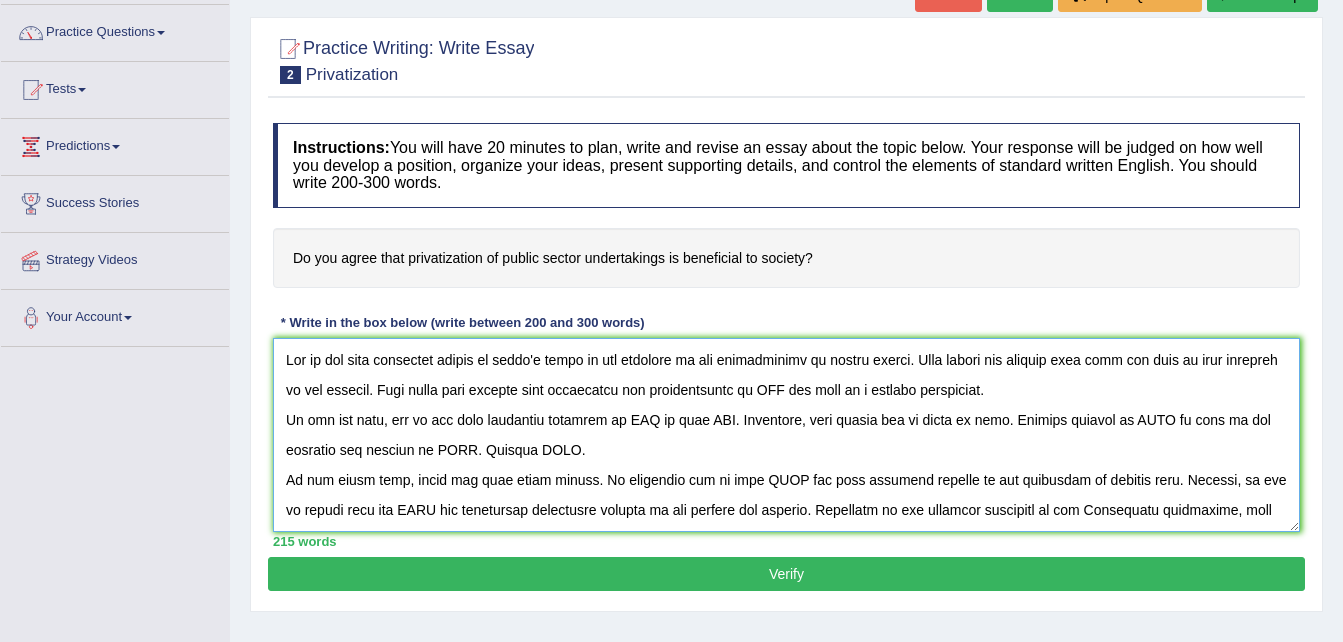 click at bounding box center [786, 435] 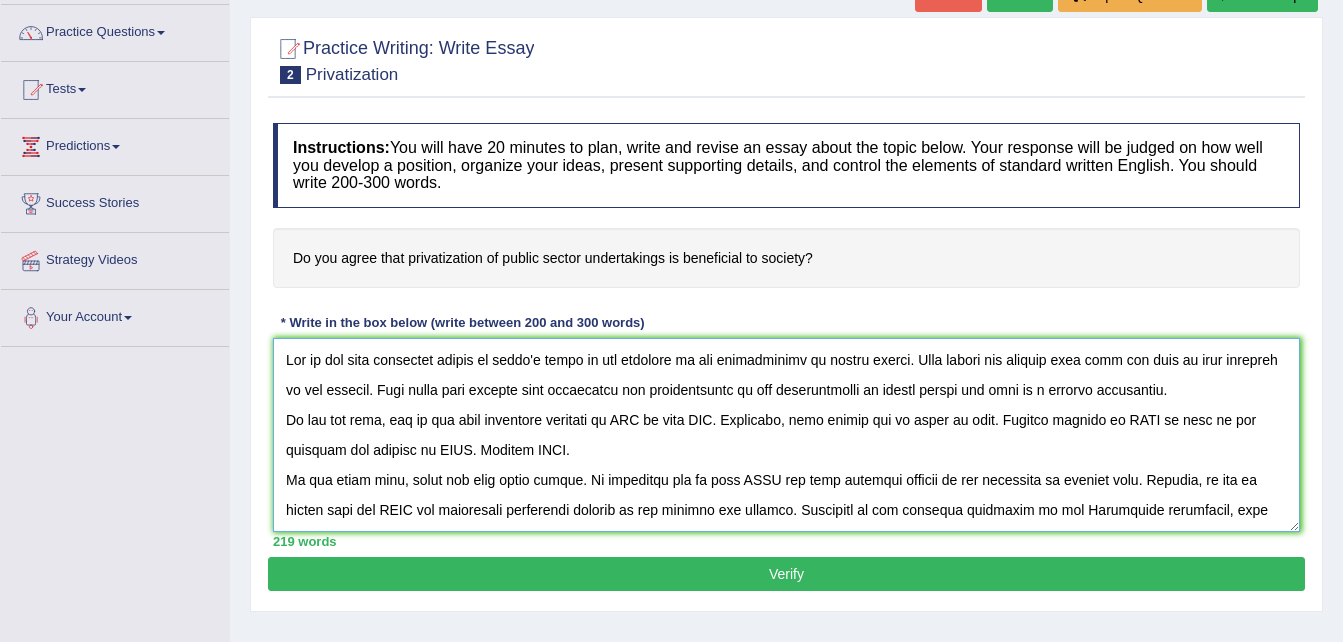 click at bounding box center (786, 435) 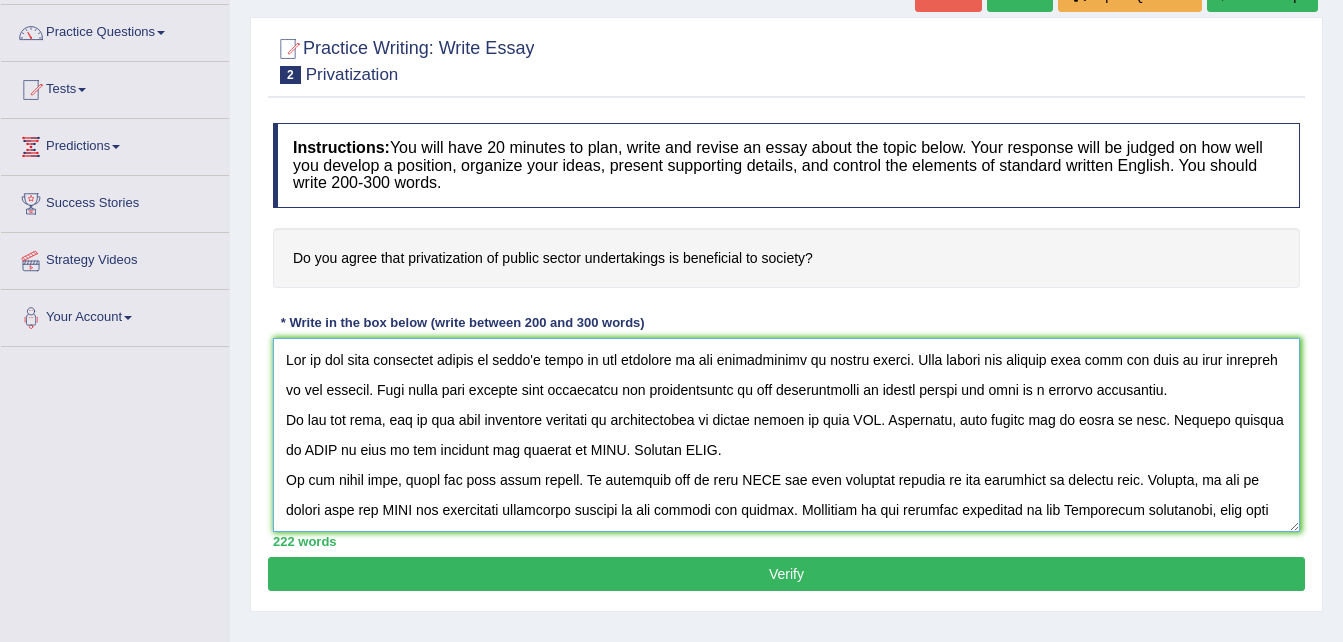 click at bounding box center (786, 435) 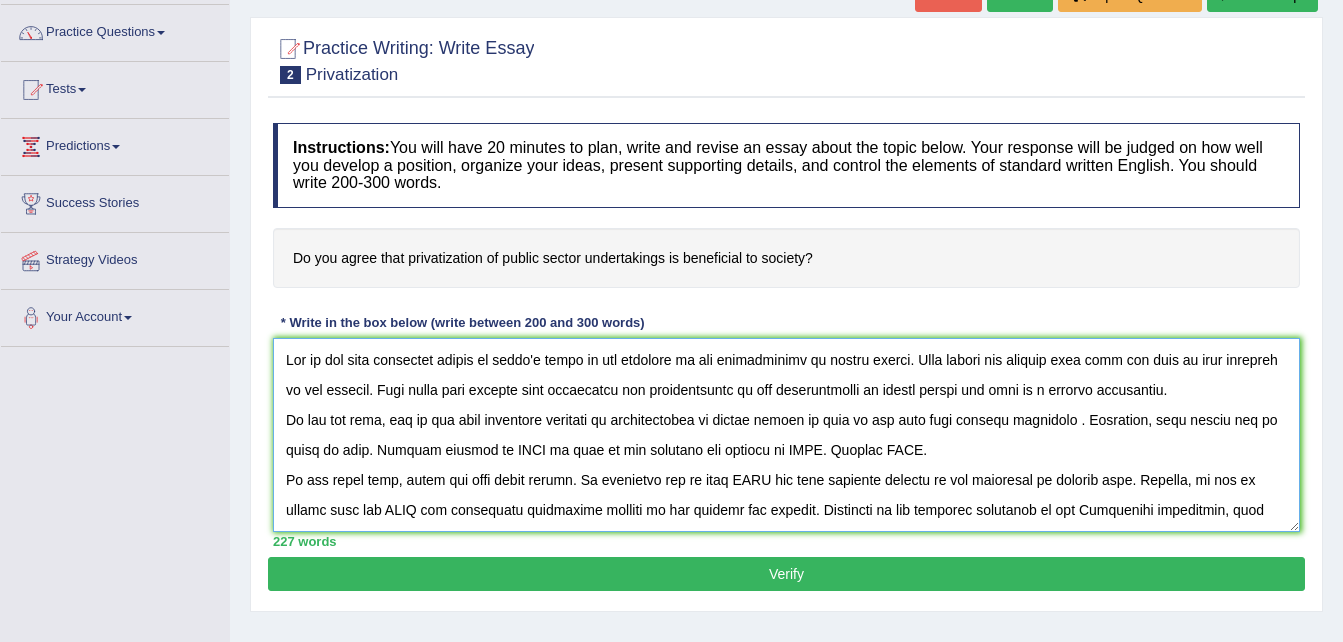click at bounding box center [786, 435] 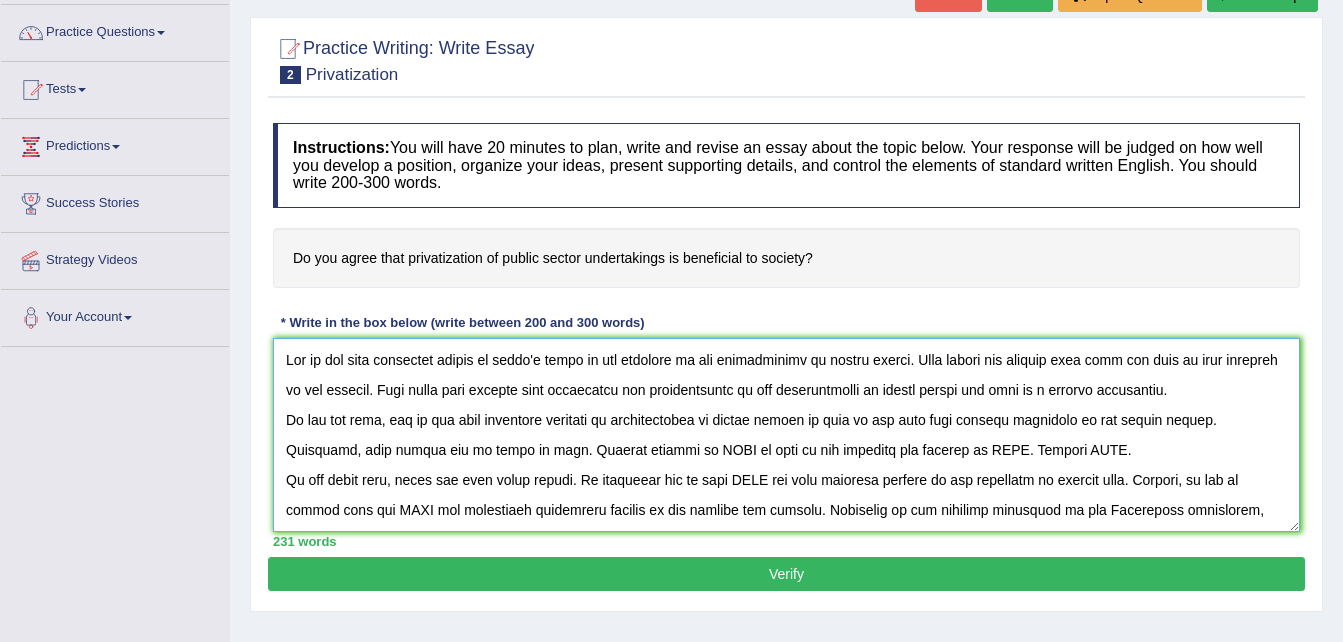 click at bounding box center [786, 435] 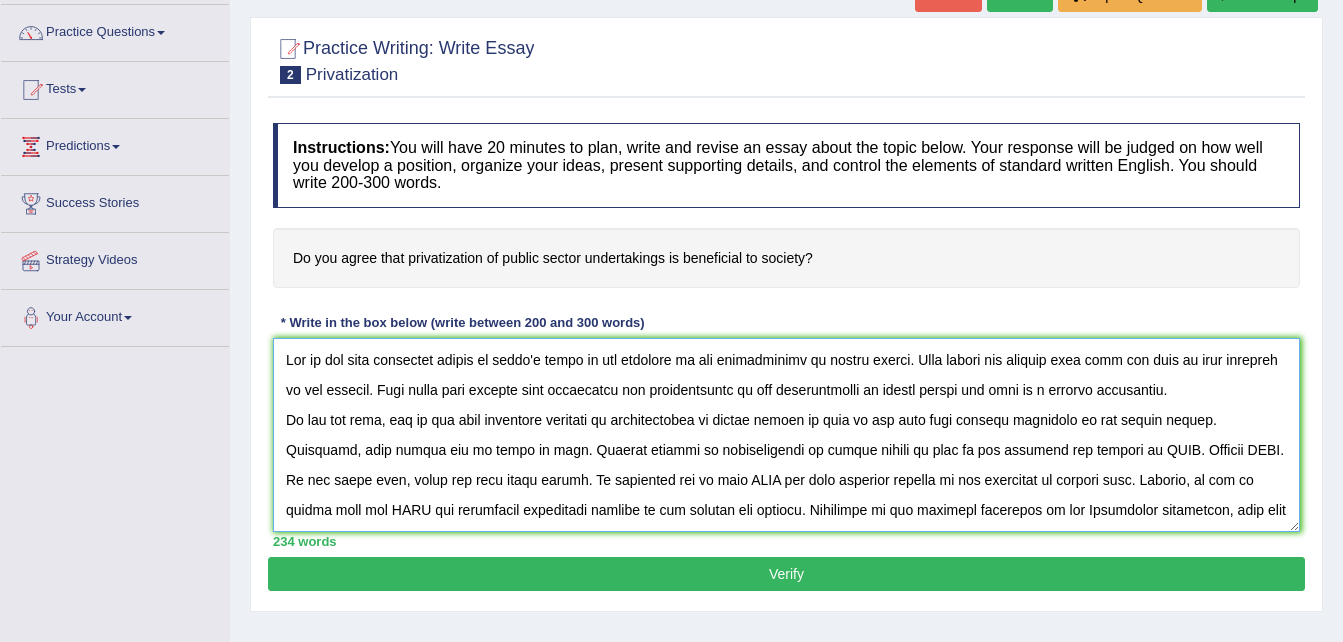click at bounding box center (786, 435) 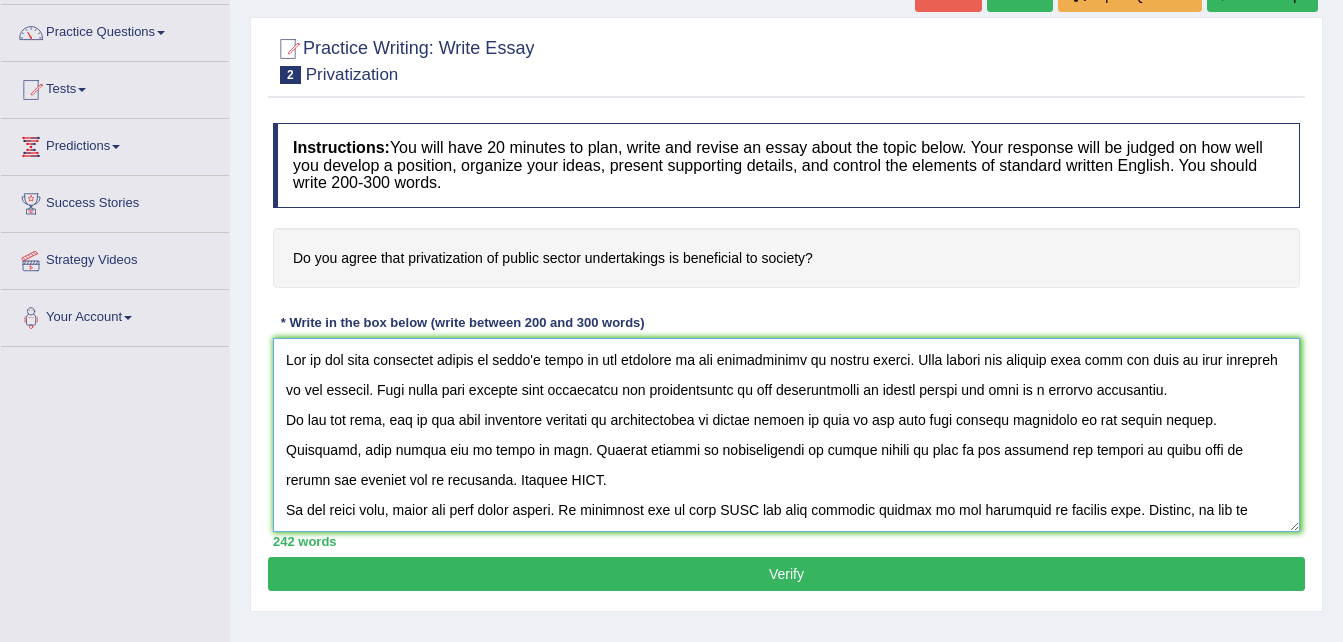 click at bounding box center [786, 435] 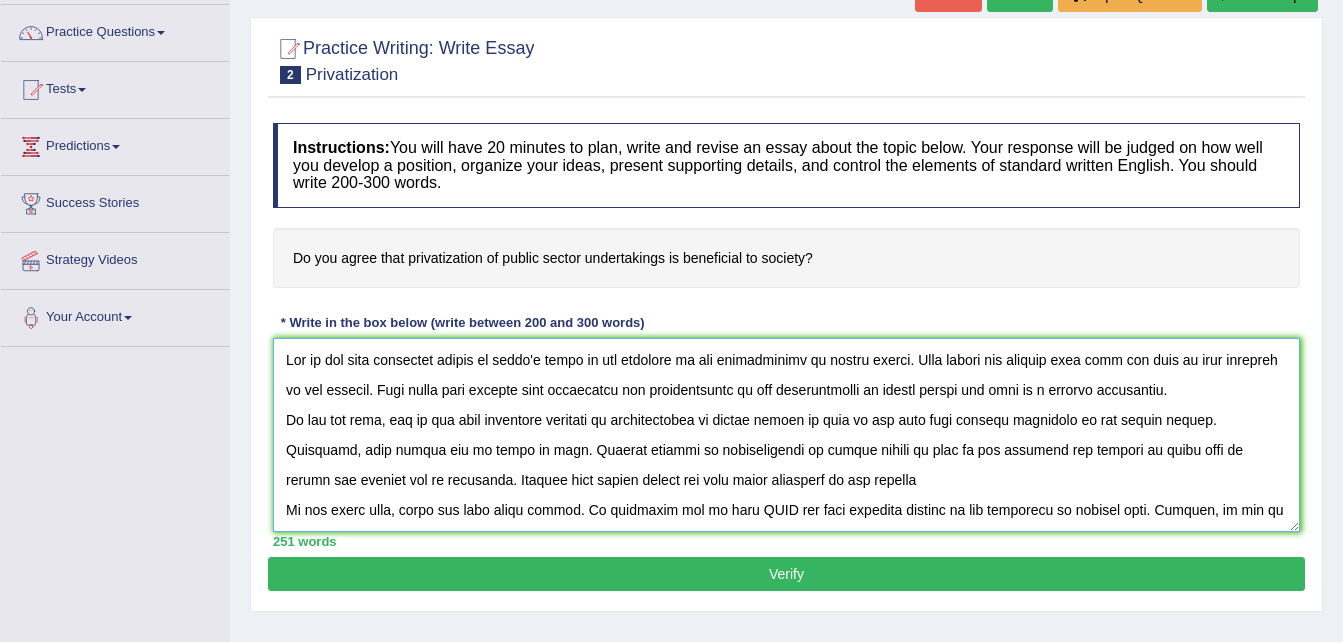 click at bounding box center (786, 435) 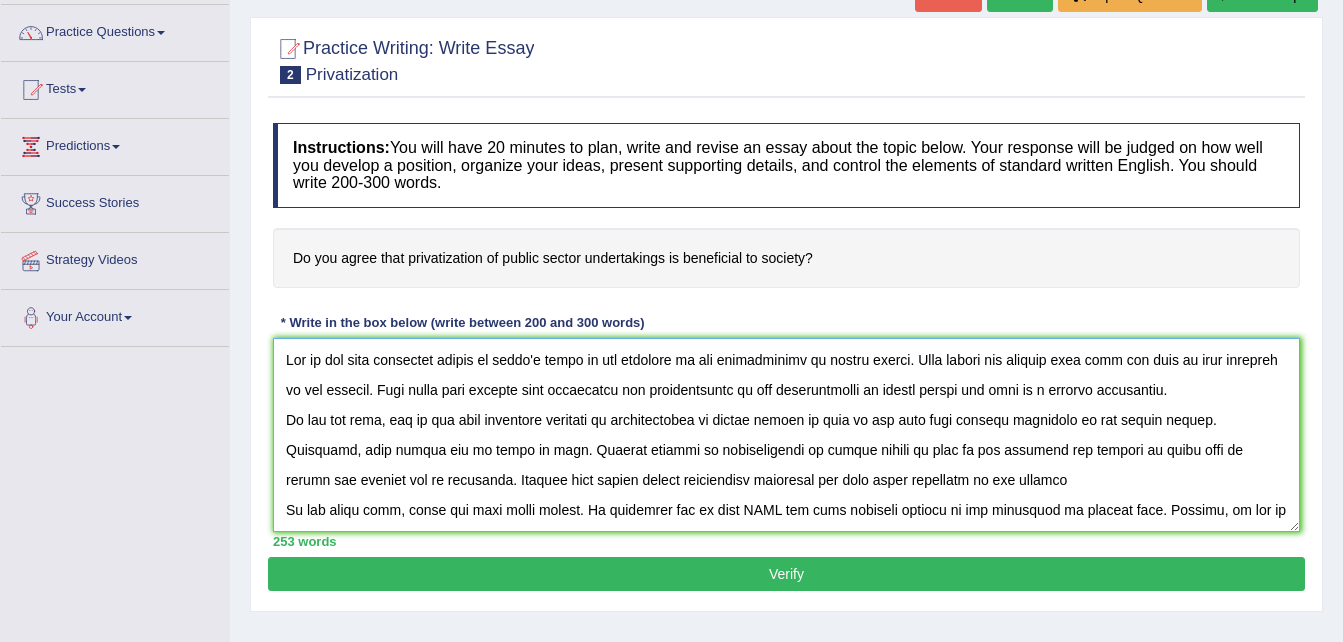 click at bounding box center (786, 435) 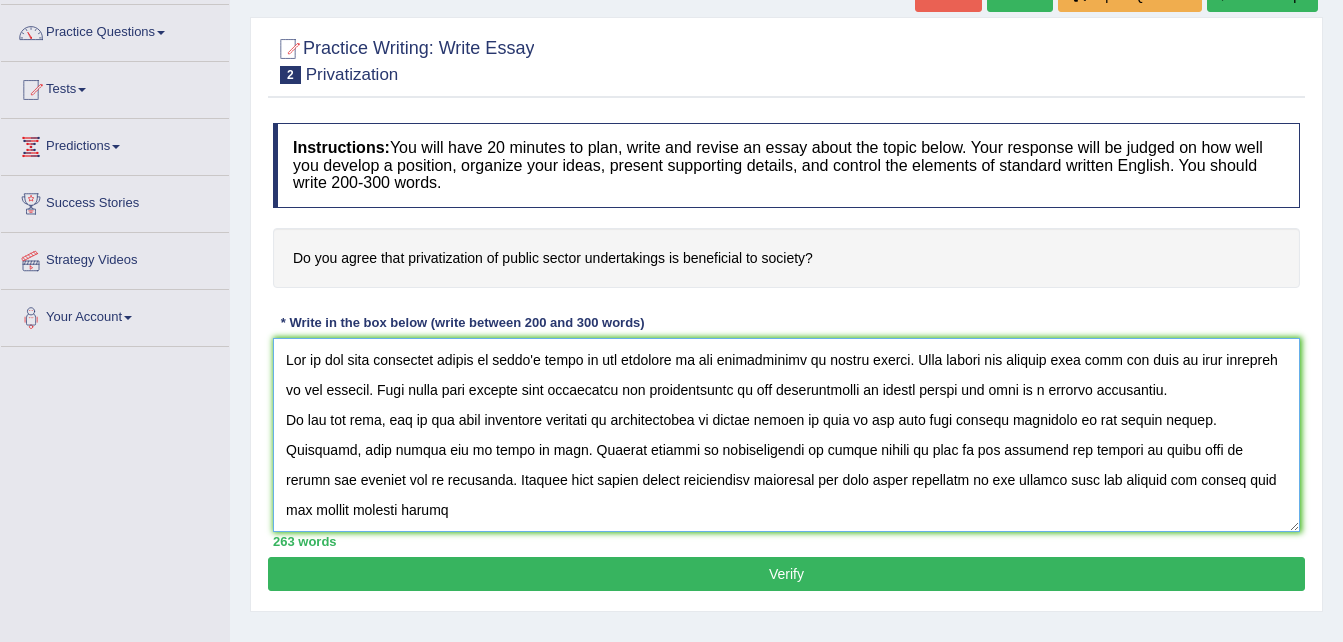 click at bounding box center (786, 435) 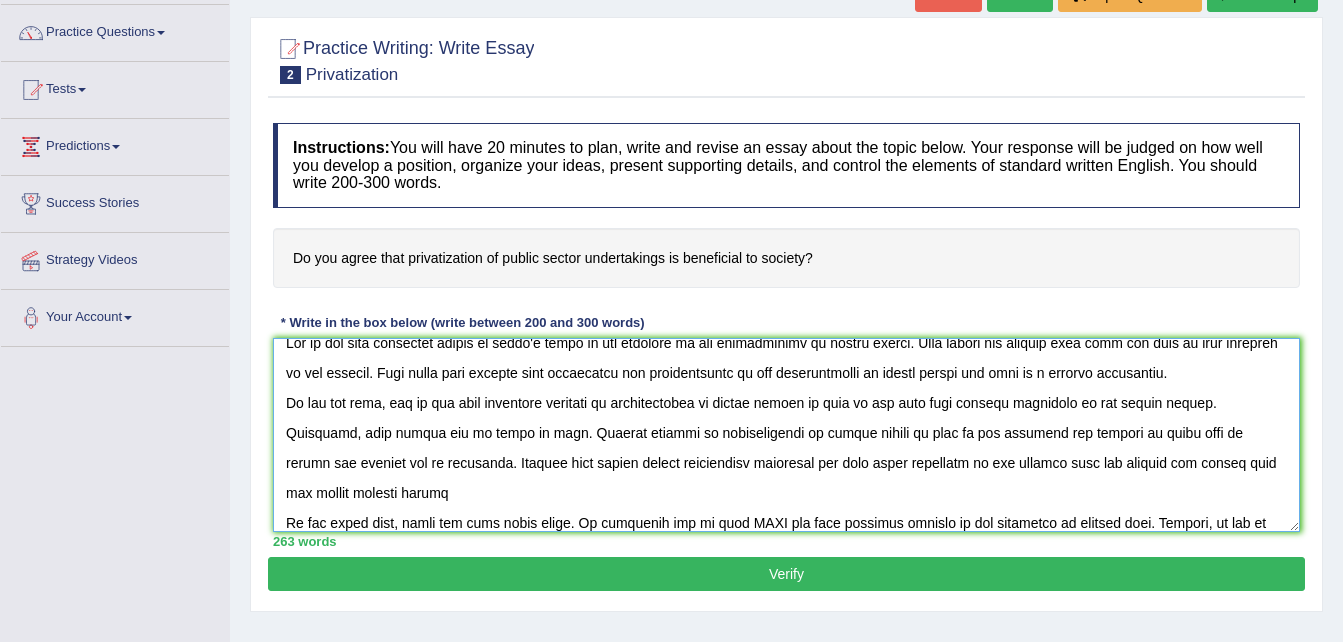 click at bounding box center (786, 435) 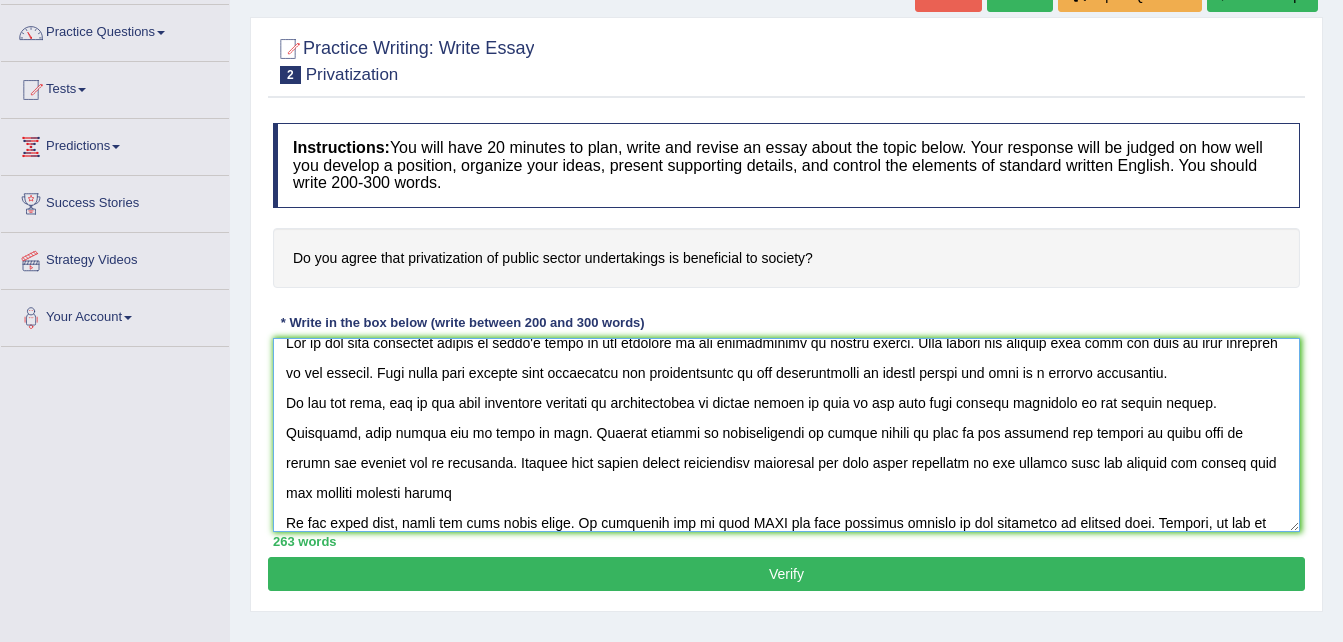 click at bounding box center (786, 435) 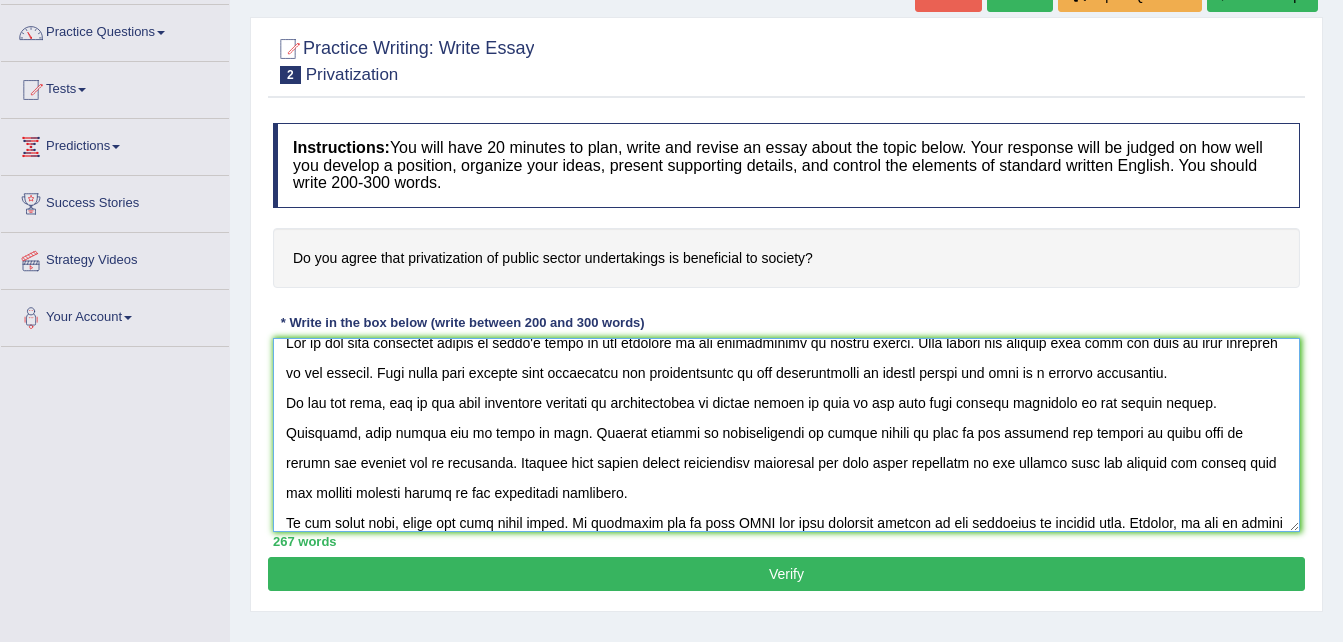 click at bounding box center [786, 435] 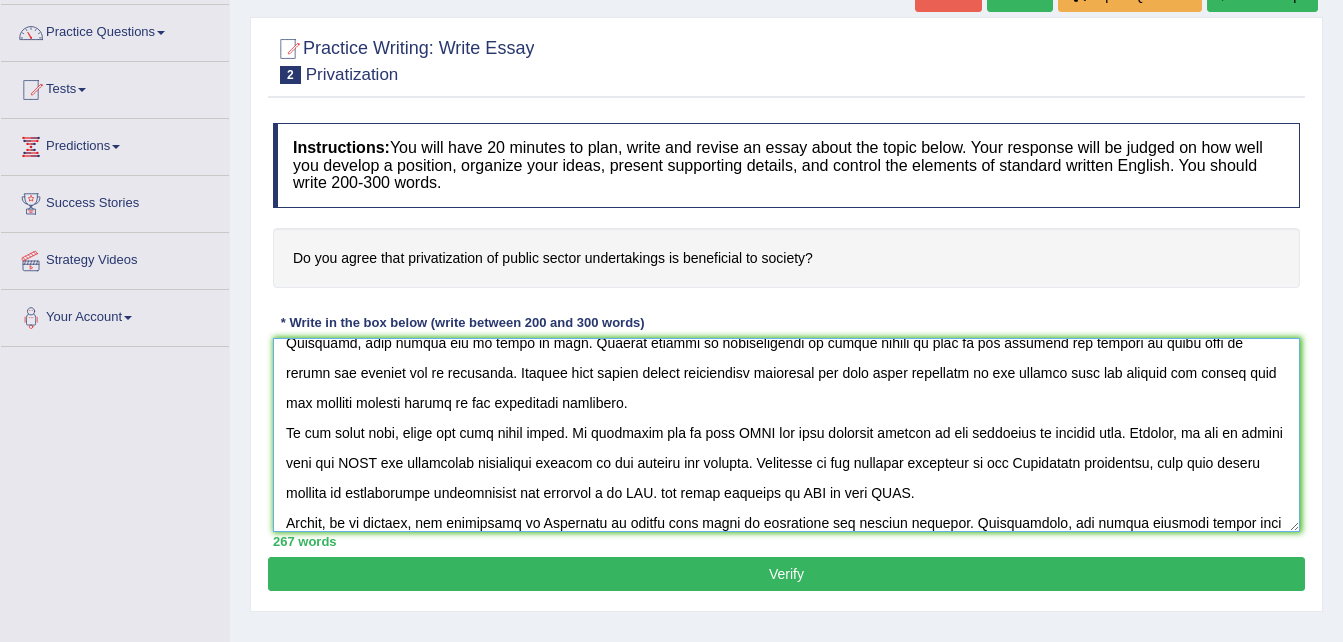 scroll, scrollTop: 137, scrollLeft: 0, axis: vertical 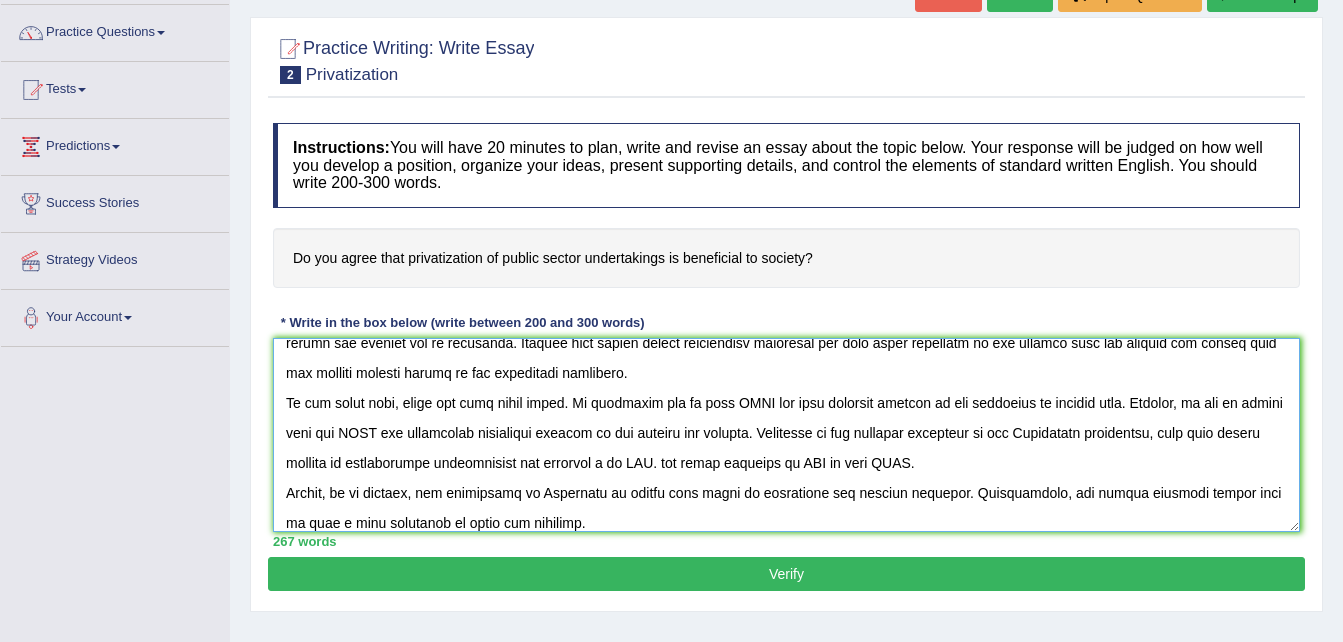 type on "One of the most important trends of [DATE] world is the increase in how privatizaton of public sector. Many people are worried that this can lead to many problems in the society. This essay will discuss both advantages and disadvantages of the privatization of public sector and lead to a logical conclusion.
On the one hand, one of the most important benefits of privatization of public sector is that we can have more genious personnel in the public sector. Therefore, many people are in favor of this. Another benefit of privatization of public sector is that it can enhances the quality of dialy life of people and country can be developed. Example when public sector electricity authority can have smart personnel in the company they can develop the system that can replace natural energy to the mechanical equipment.
On the other hand, there are some other oints. An important one is that AAAA has some negative impacts on the community in various ways. Firstly, it can be argued that the AAAA can negatively impac..." 